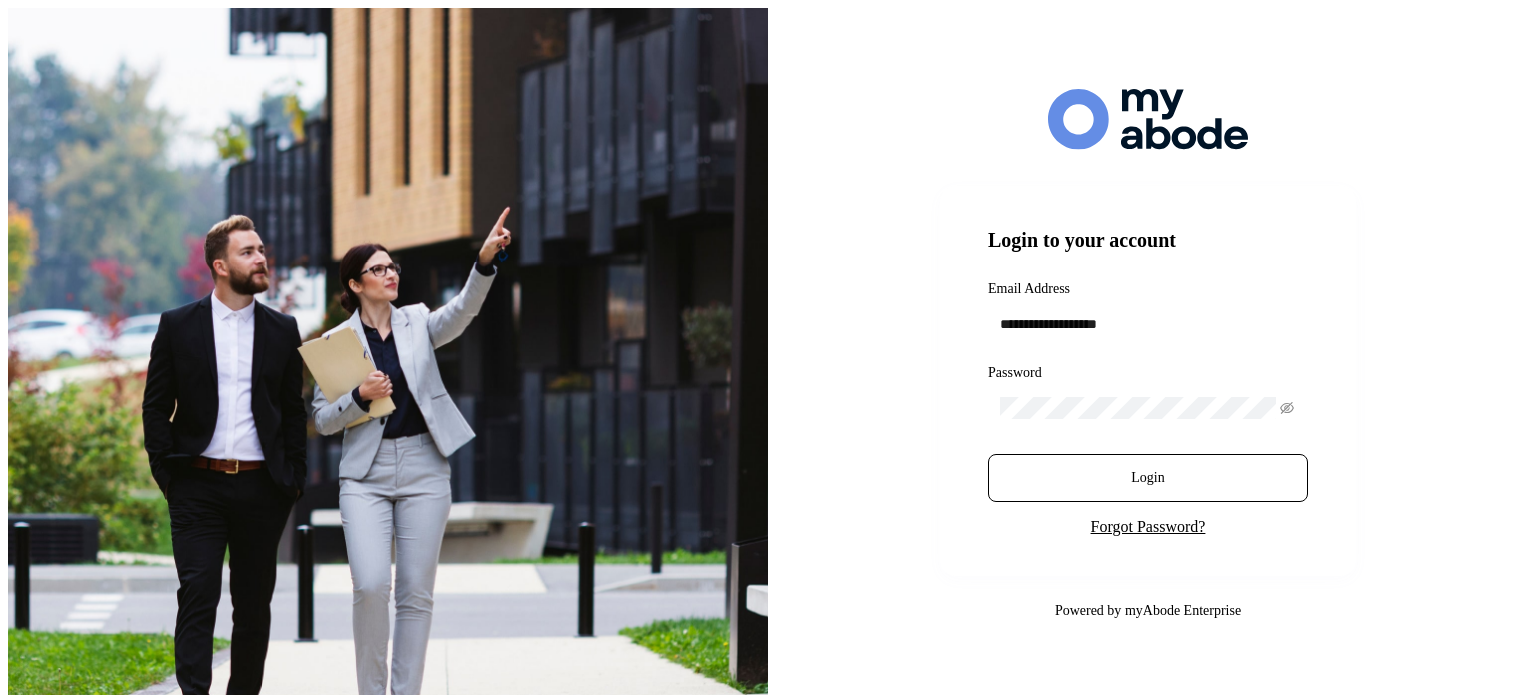 scroll, scrollTop: 0, scrollLeft: 0, axis: both 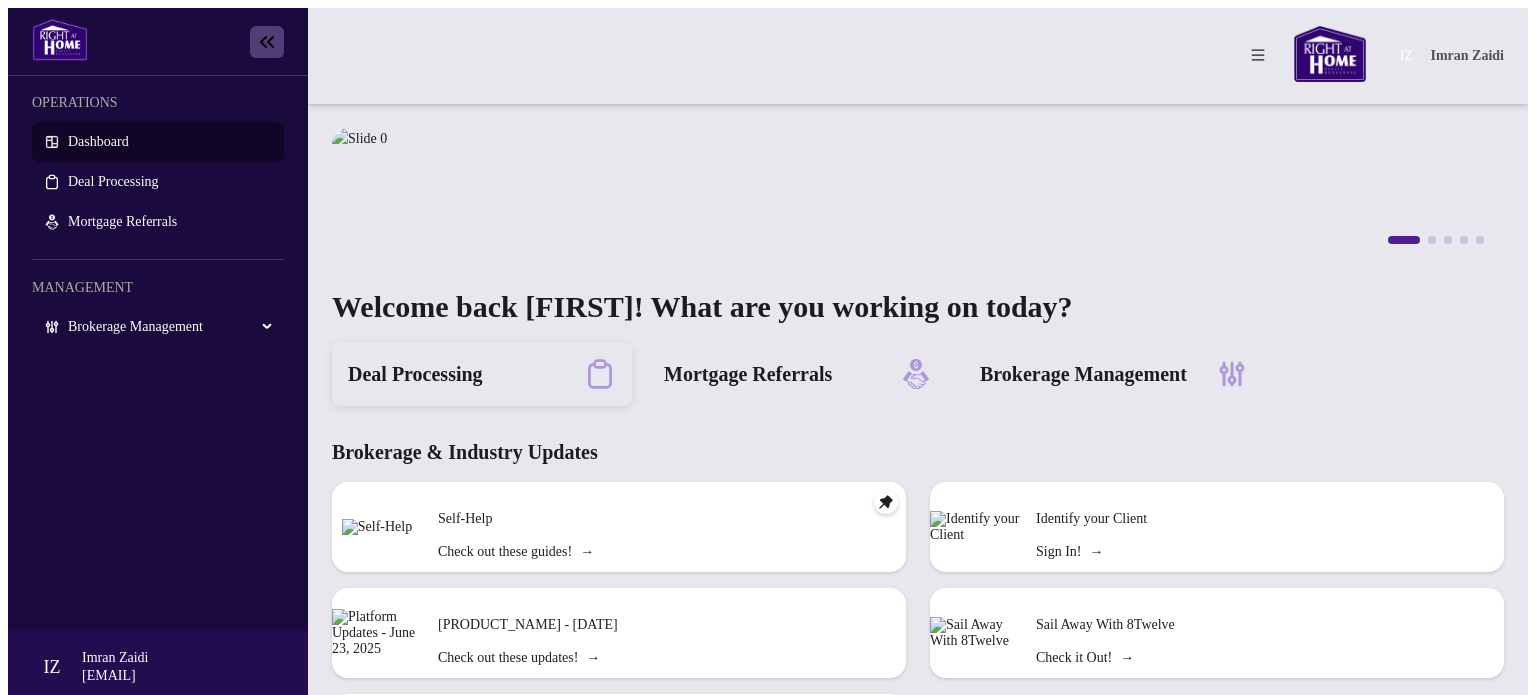 click on "Deal Processing" at bounding box center (415, 374) 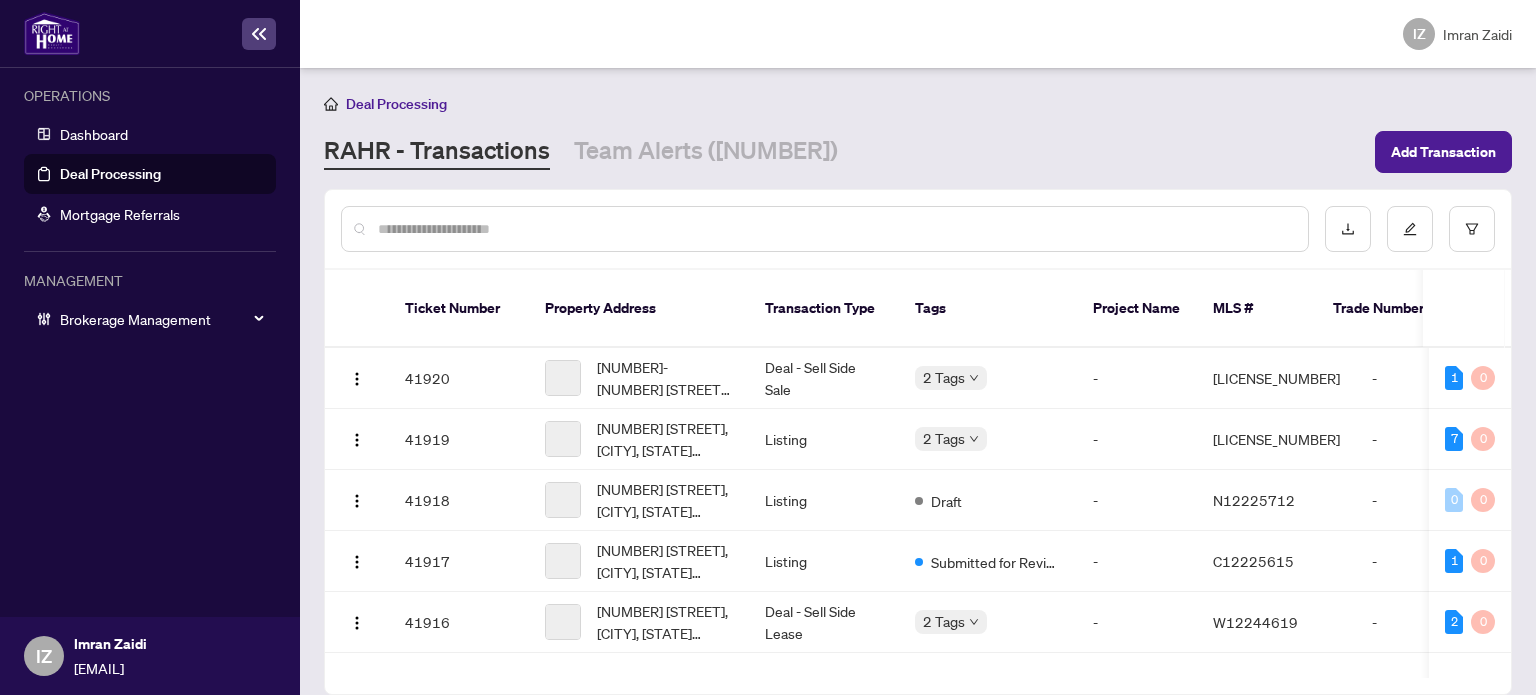 click at bounding box center [835, 229] 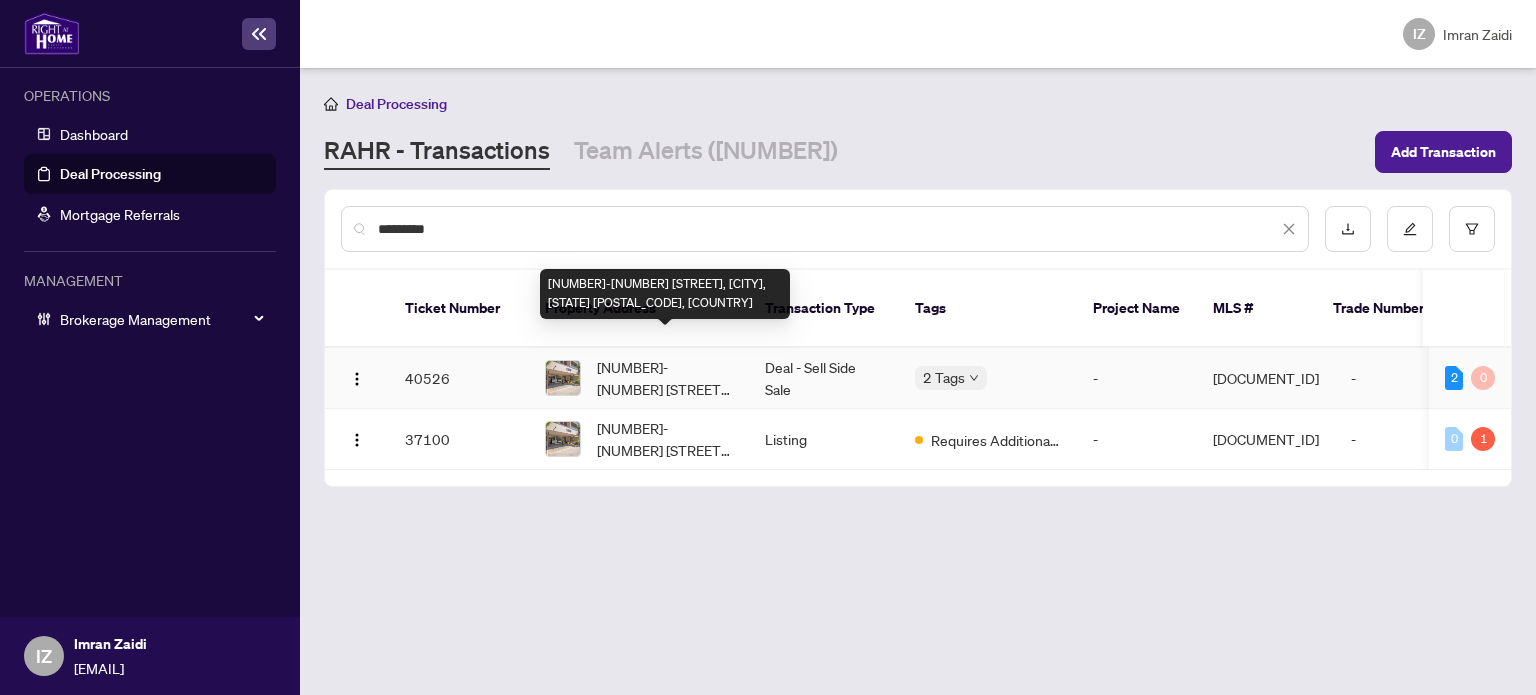 type on "*********" 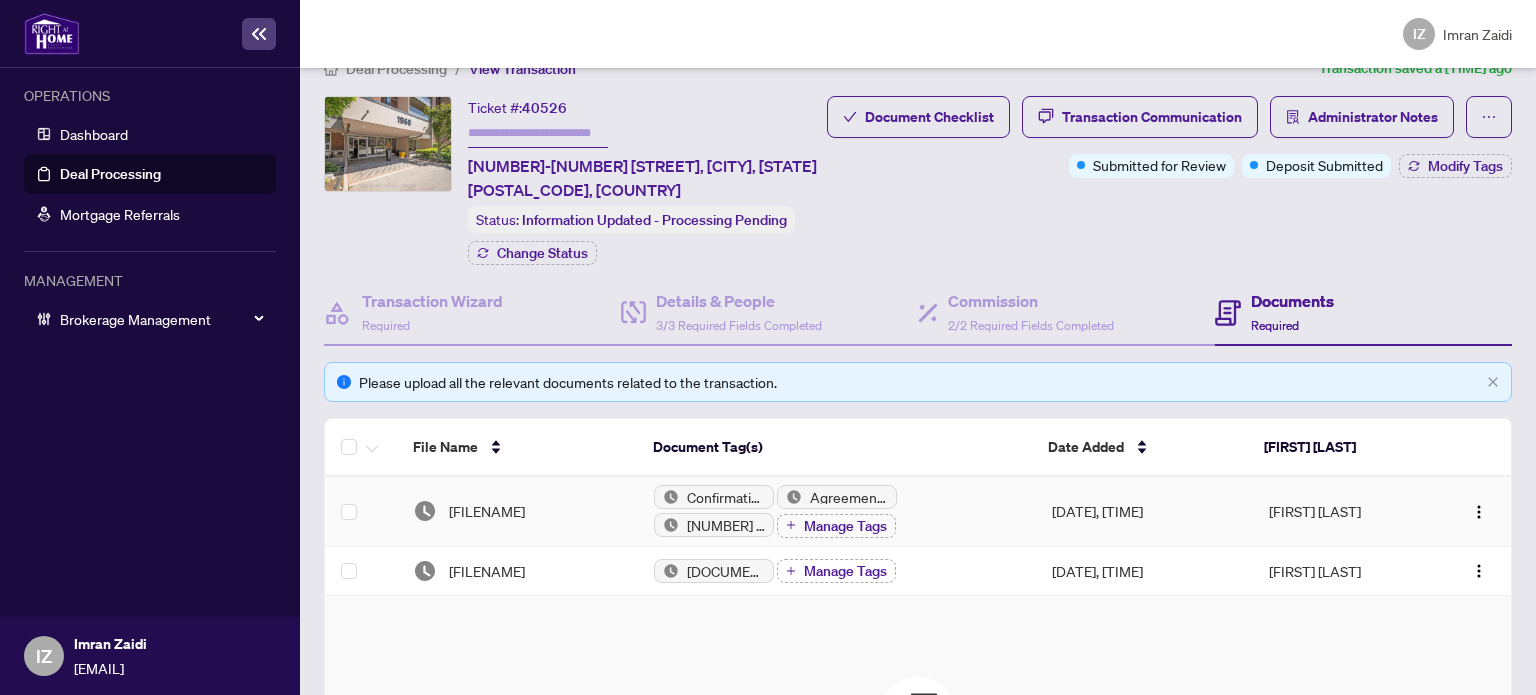 scroll, scrollTop: 0, scrollLeft: 0, axis: both 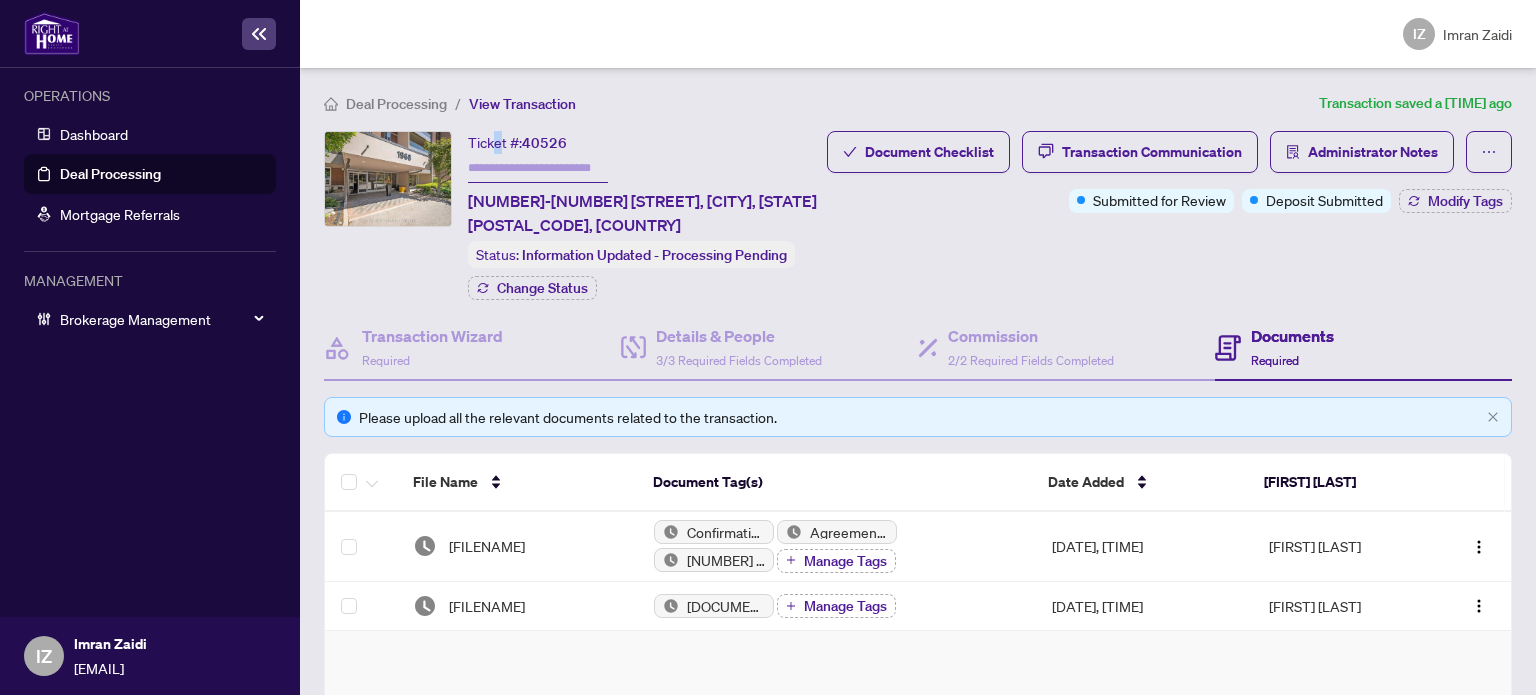 drag, startPoint x: 504, startPoint y: 123, endPoint x: 564, endPoint y: 132, distance: 60.671246 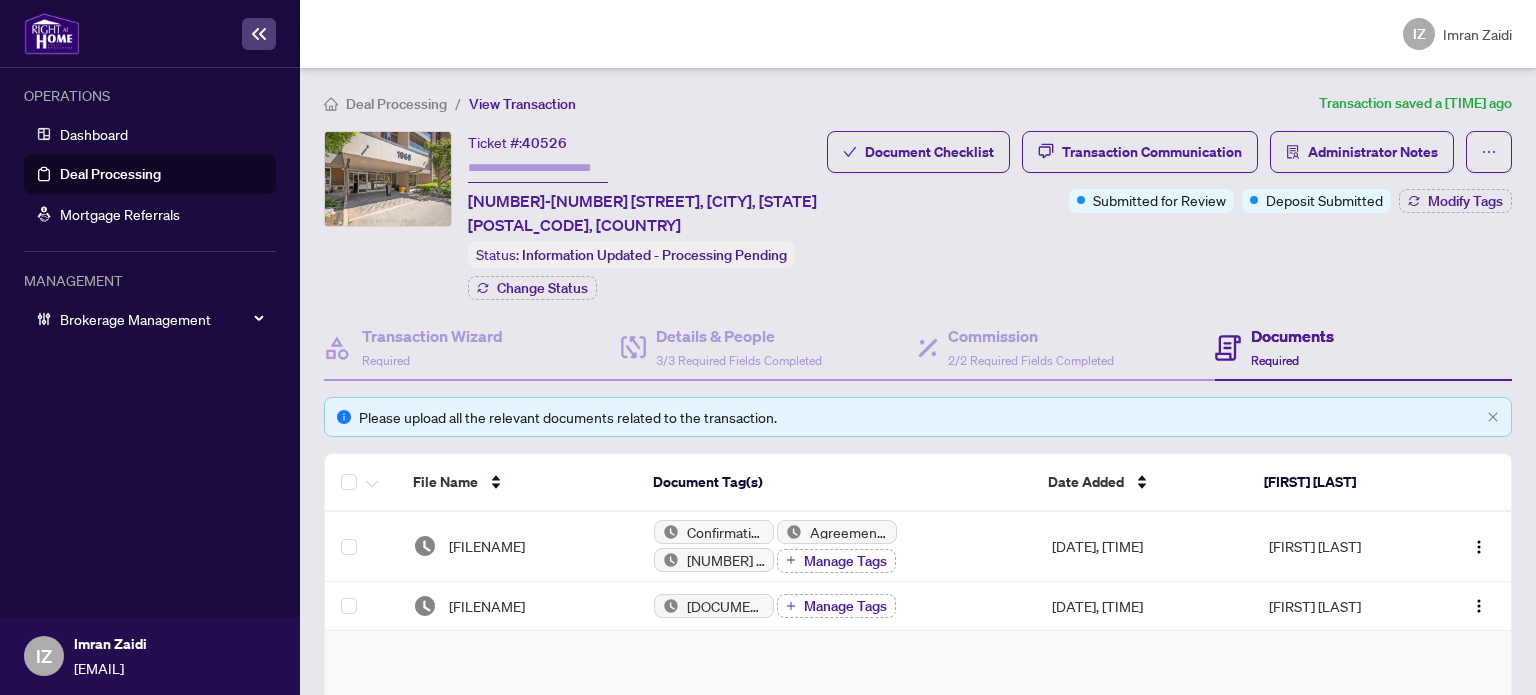 click on "Ticket #: [NUMBER] [NUMBER]-[NUMBER] [STREET], [CITY], [STATE] [POSTAL_CODE], [COUNTRY]" at bounding box center (643, 184) 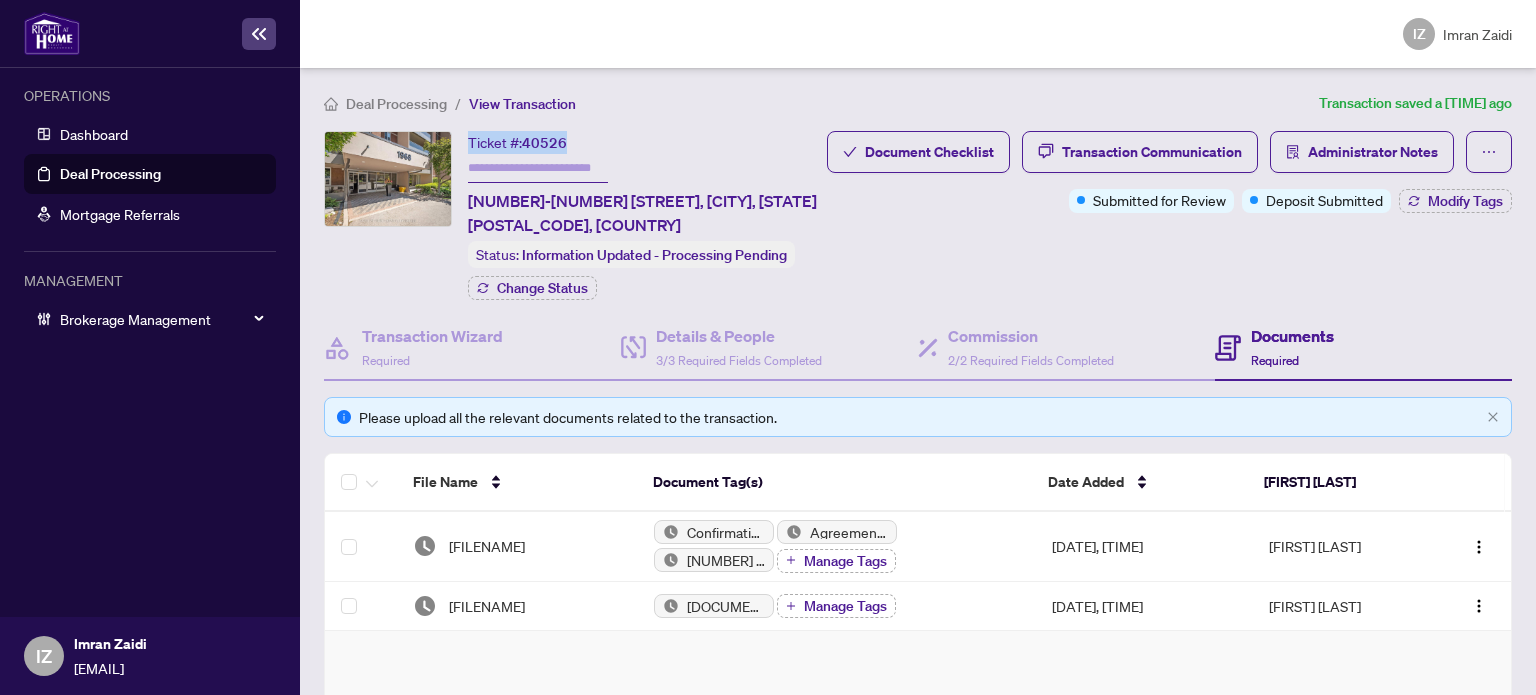drag, startPoint x: 584, startPoint y: 147, endPoint x: 461, endPoint y: 123, distance: 125.31959 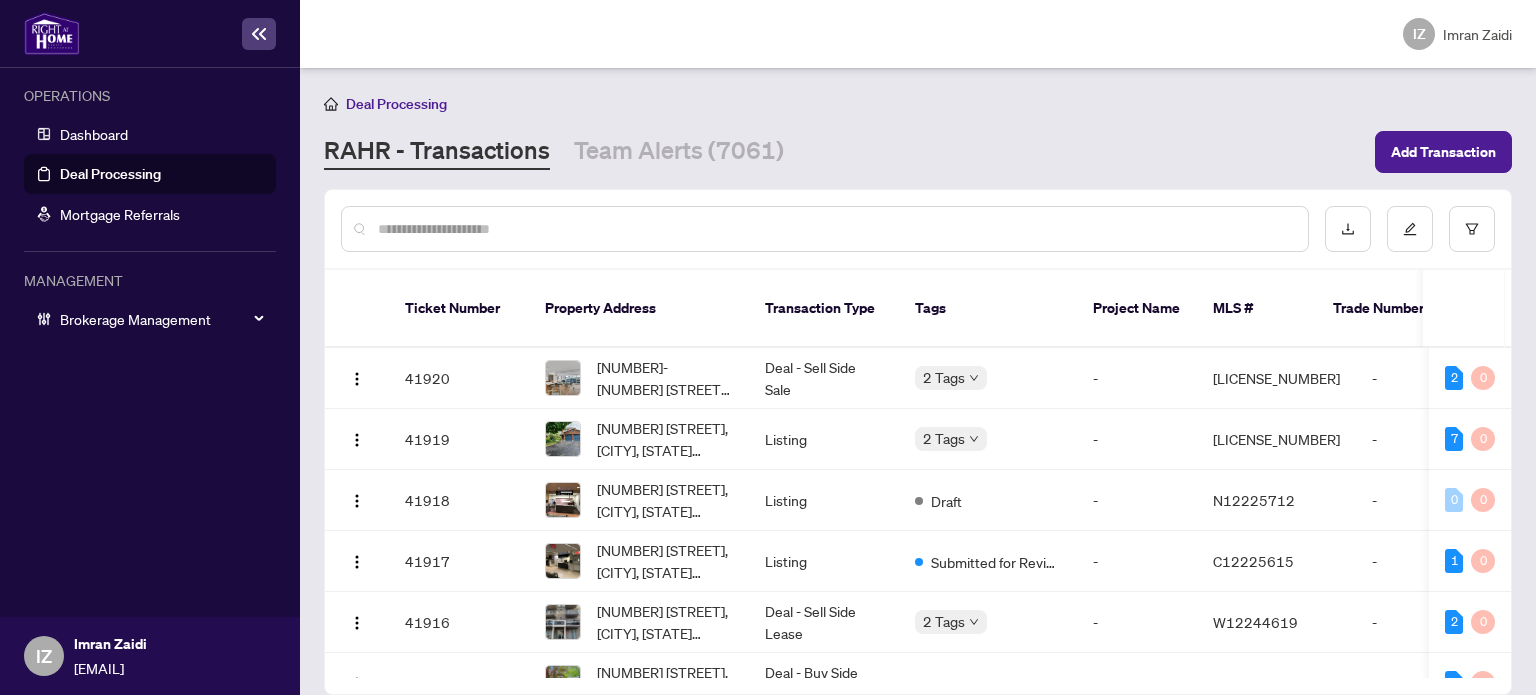 click at bounding box center [835, 229] 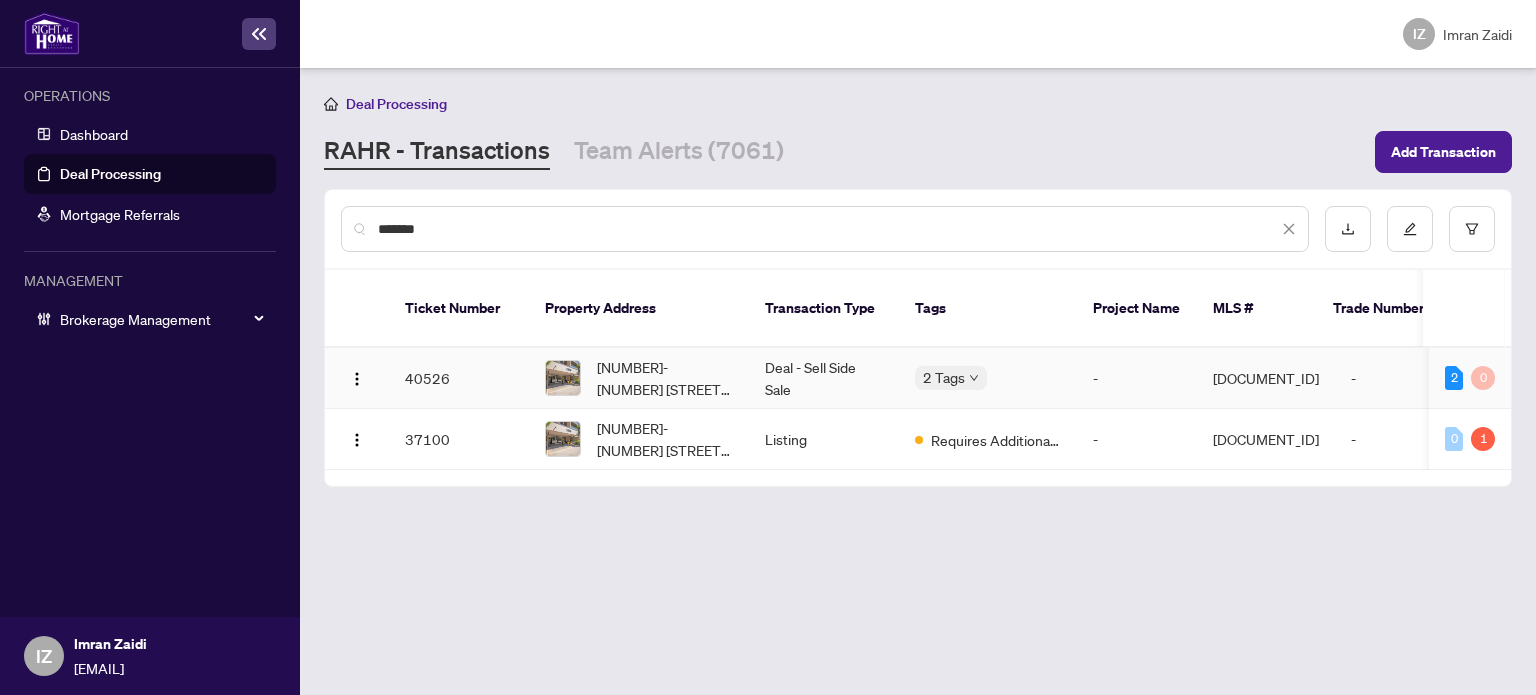 type on "*******" 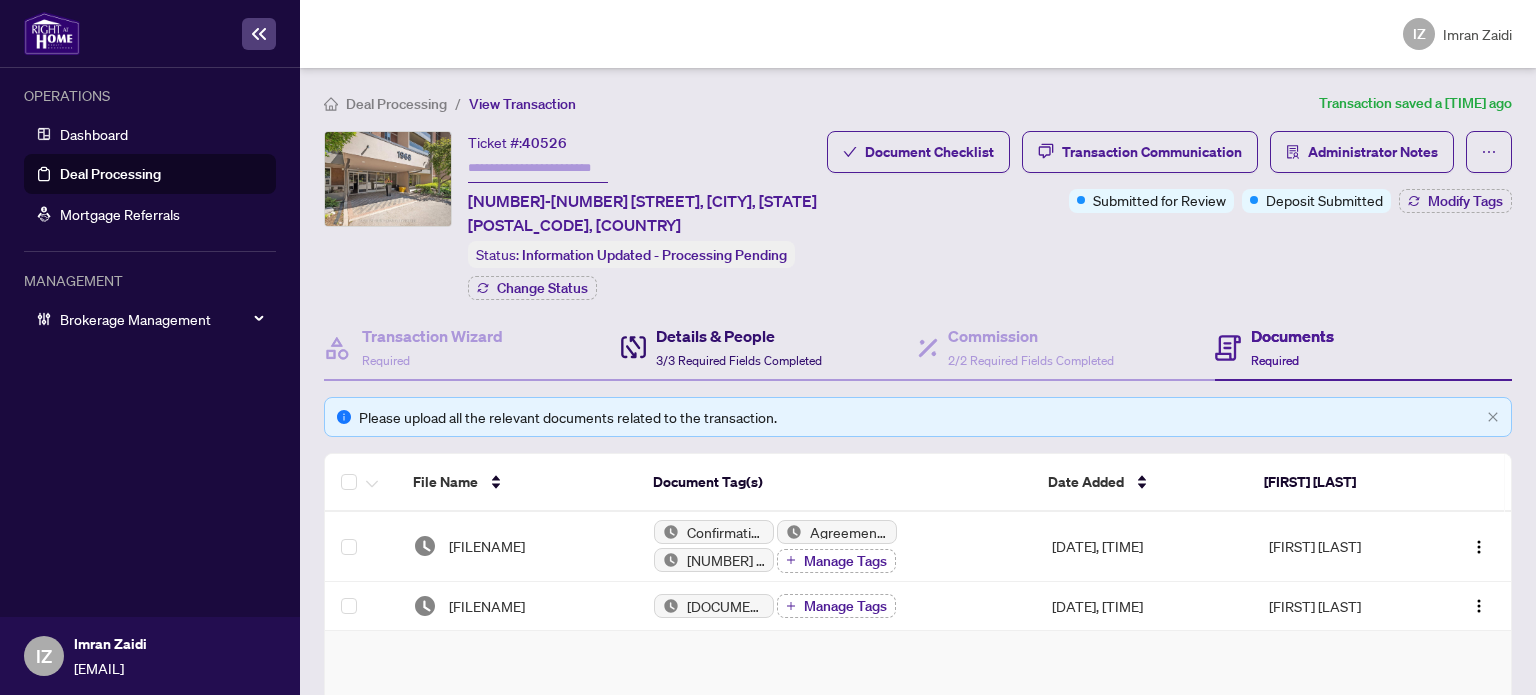 click on "Details & People 3/3 Required Fields Completed" at bounding box center (721, 347) 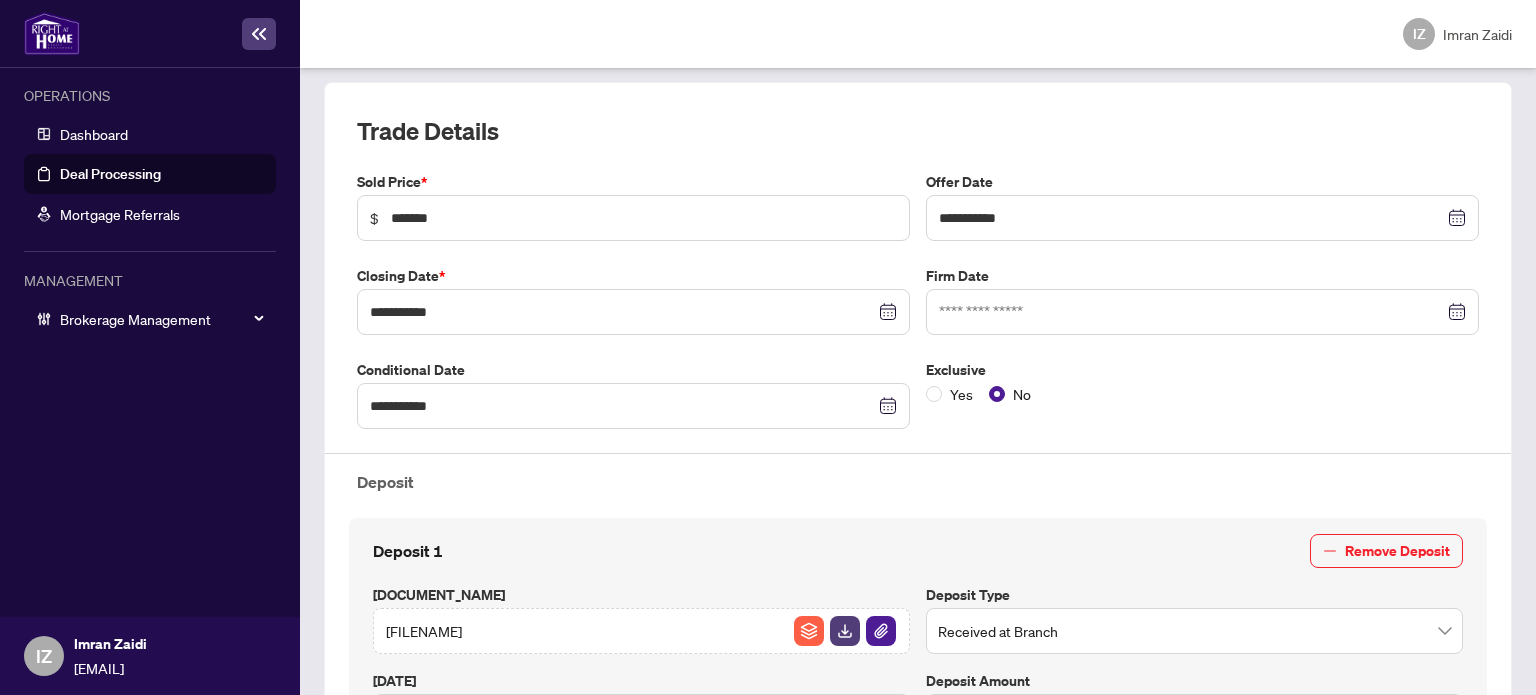 scroll, scrollTop: 500, scrollLeft: 0, axis: vertical 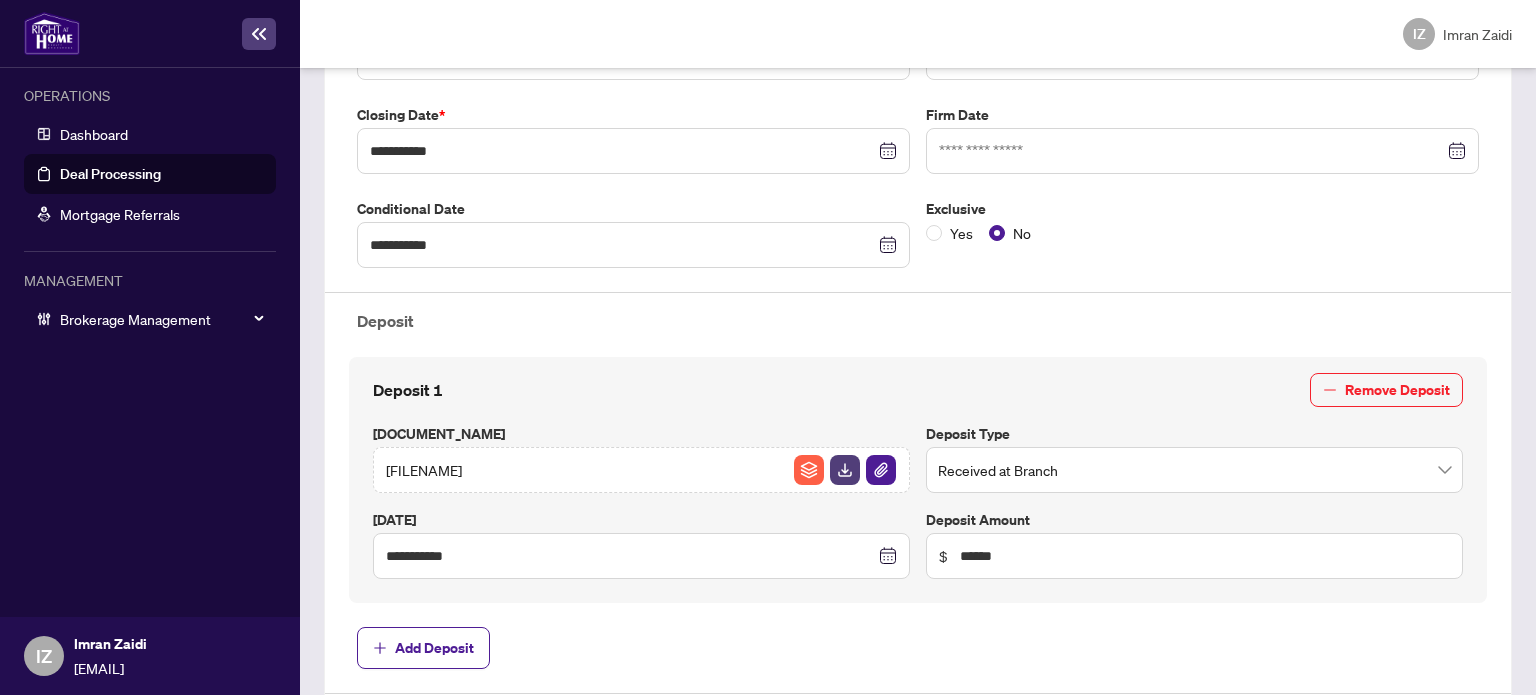 click on "Received at Branch" at bounding box center (1194, 470) 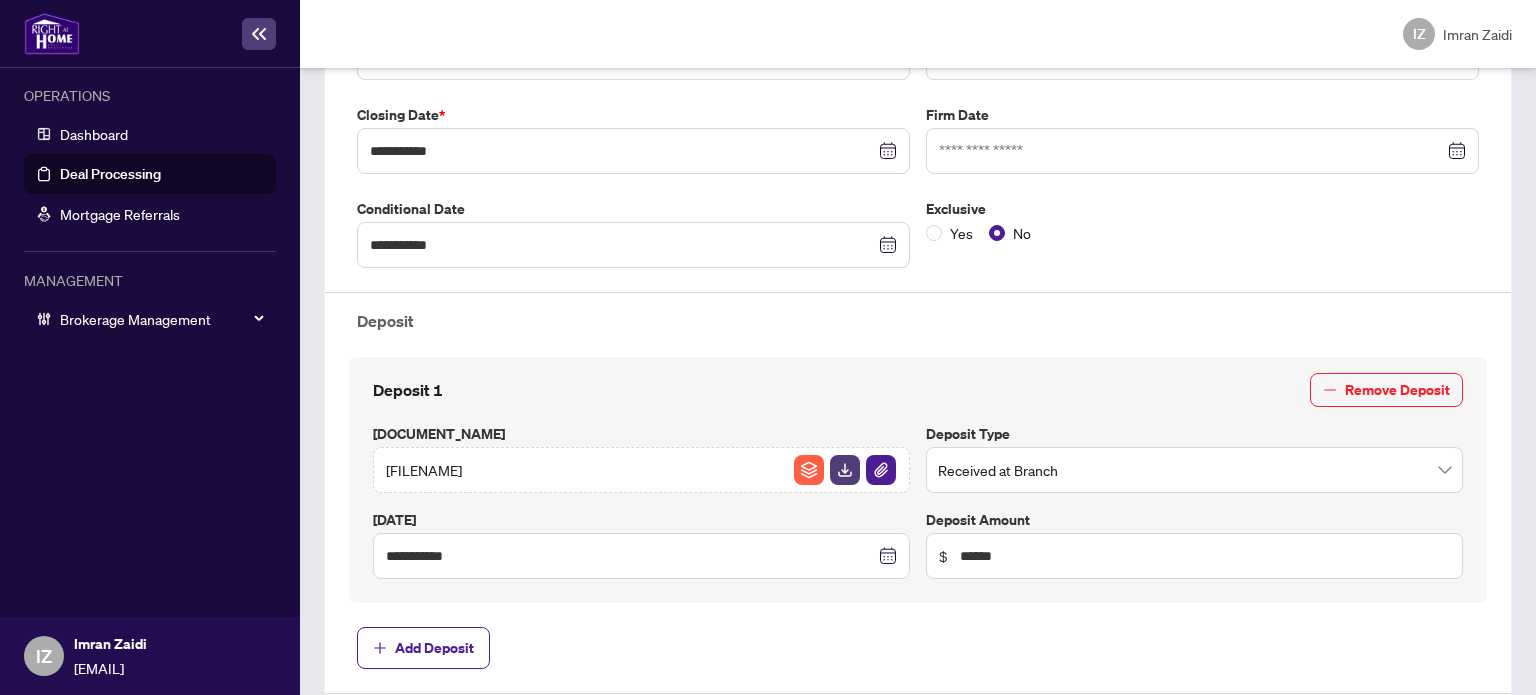click on "Deposit" at bounding box center (918, 321) 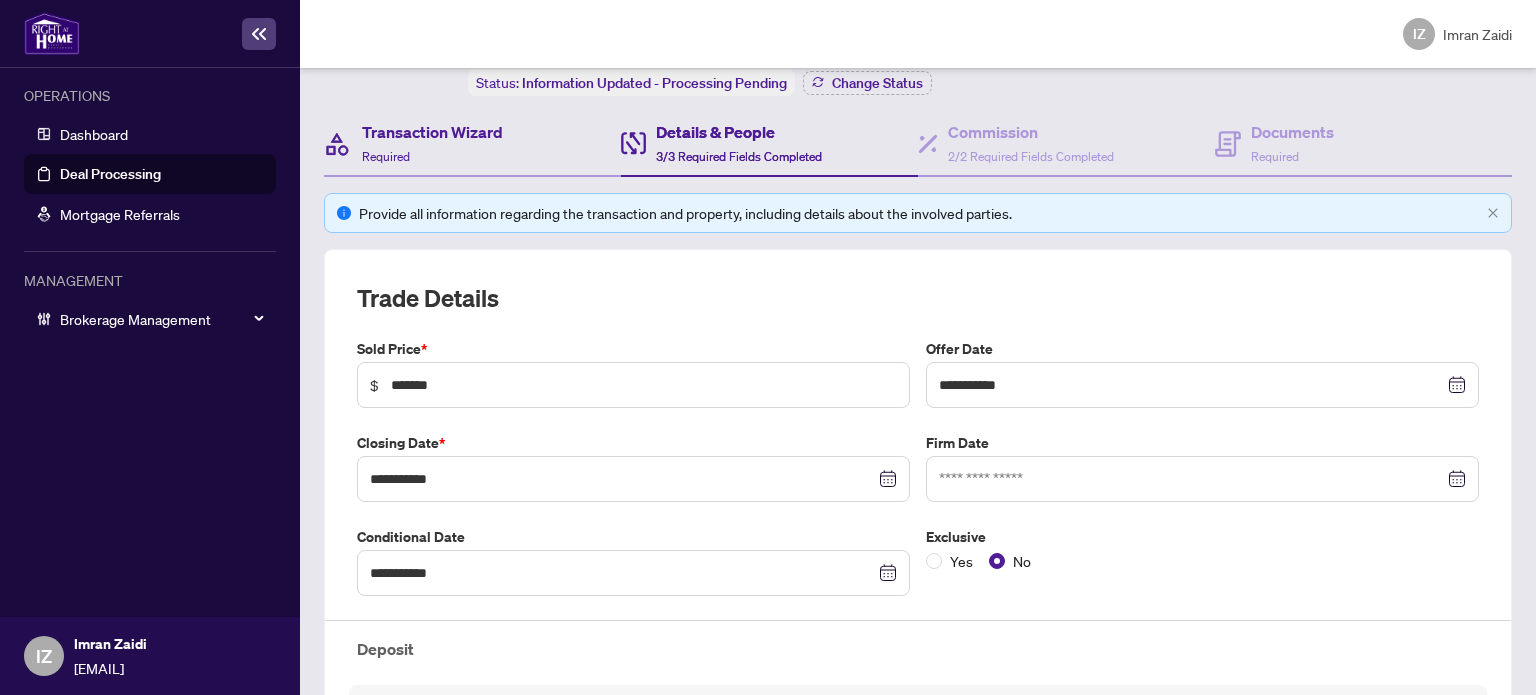 scroll, scrollTop: 0, scrollLeft: 0, axis: both 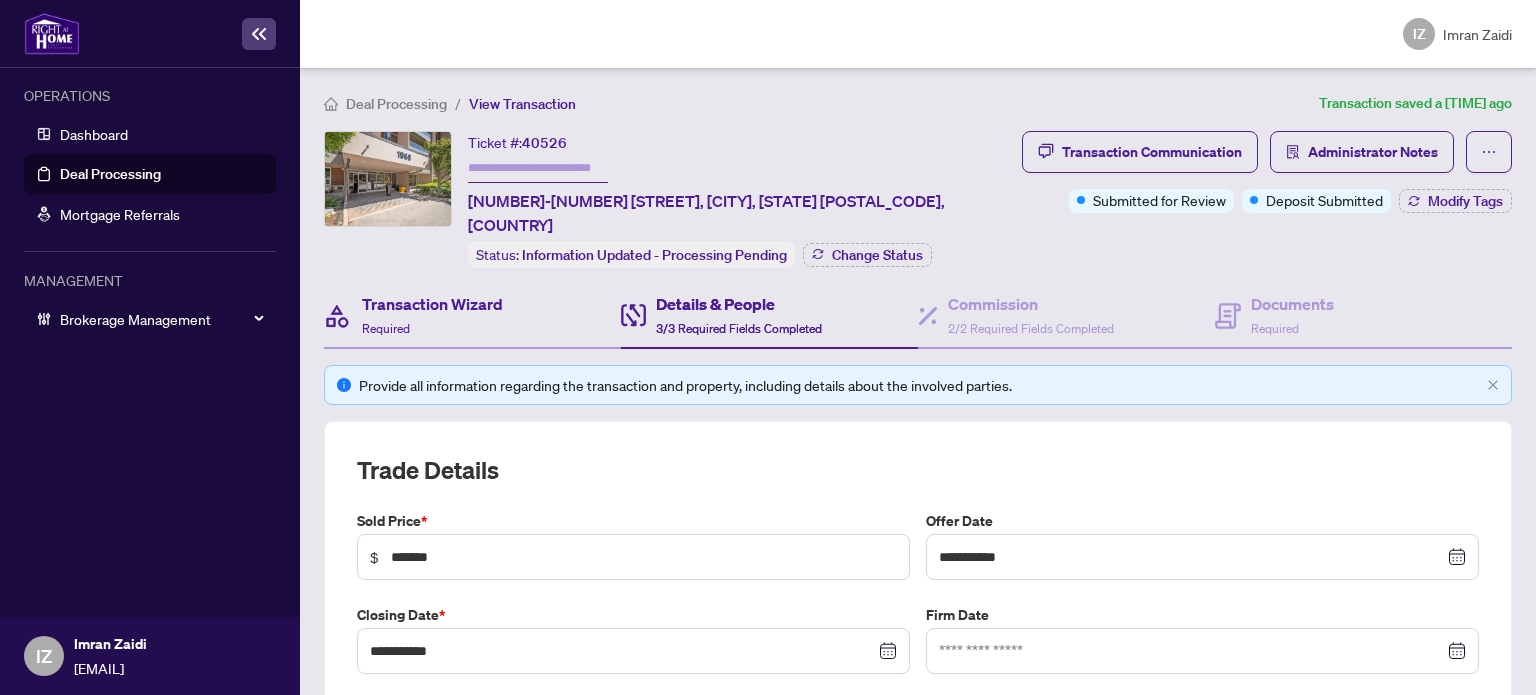 click on "Transaction Wizard Required" at bounding box center (472, 316) 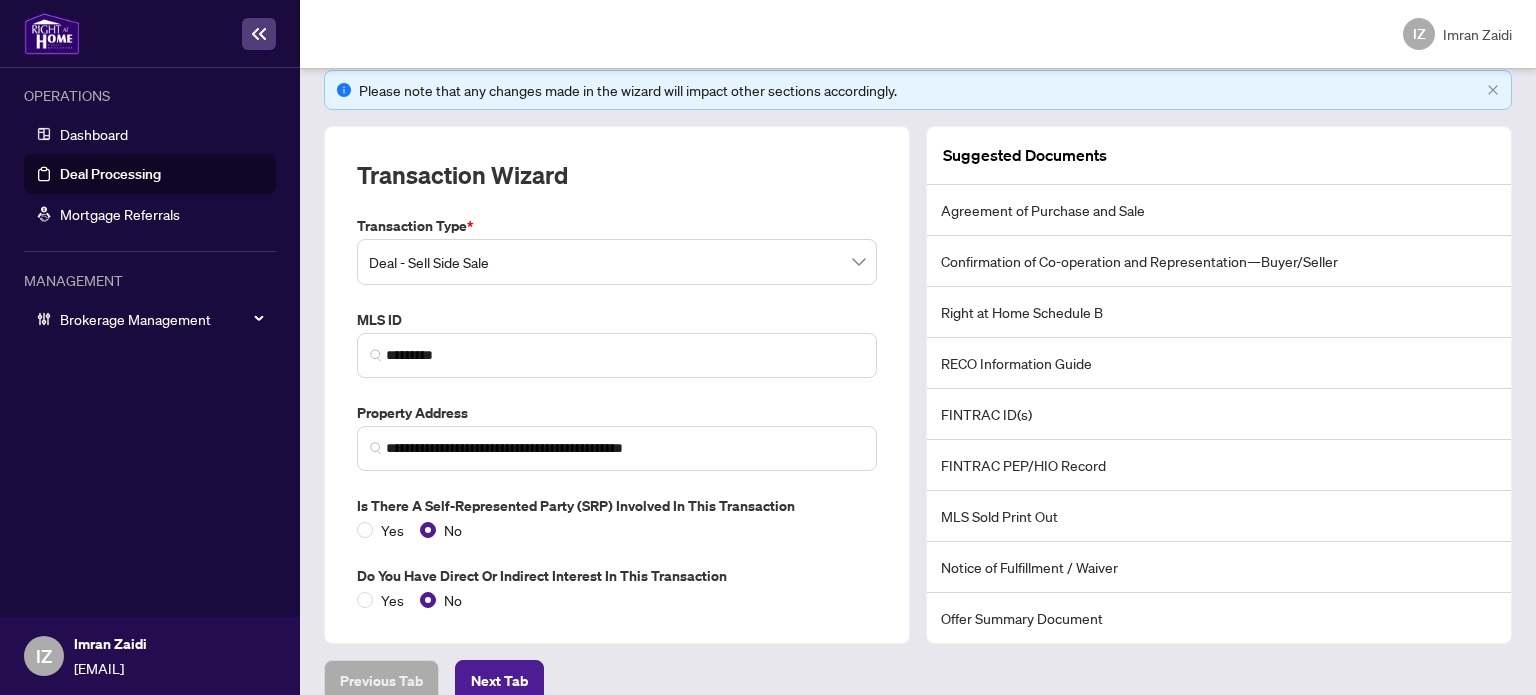 scroll, scrollTop: 0, scrollLeft: 0, axis: both 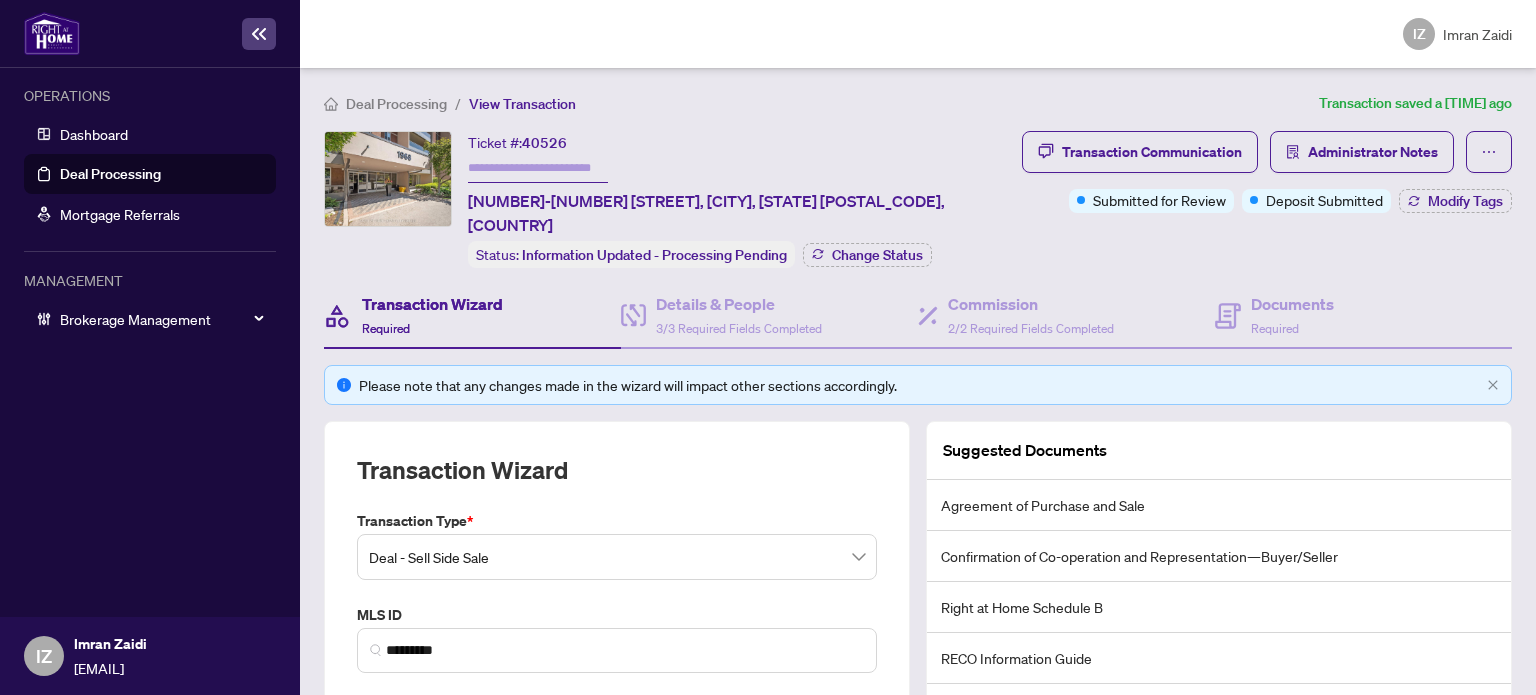 click on "Transaction Wizard Required" at bounding box center (472, 316) 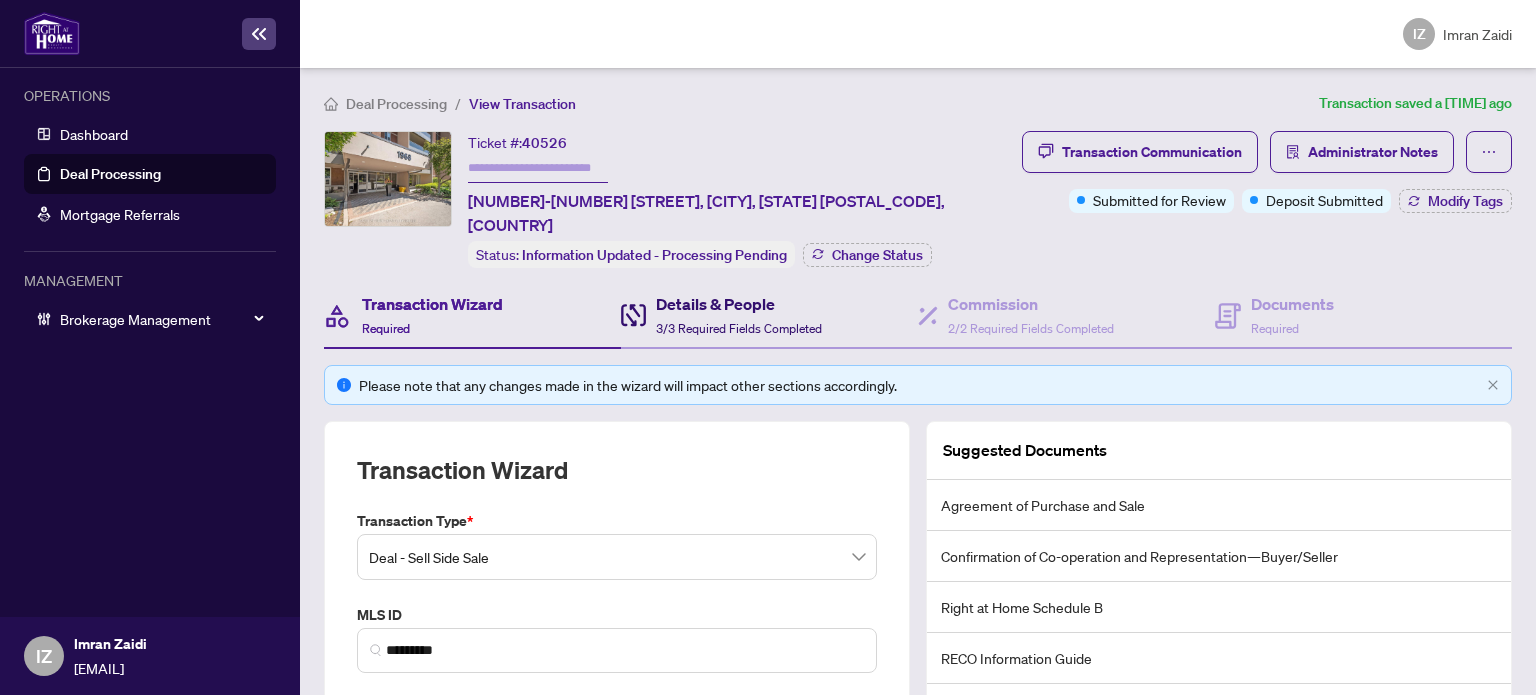 click at bounding box center [633, 315] 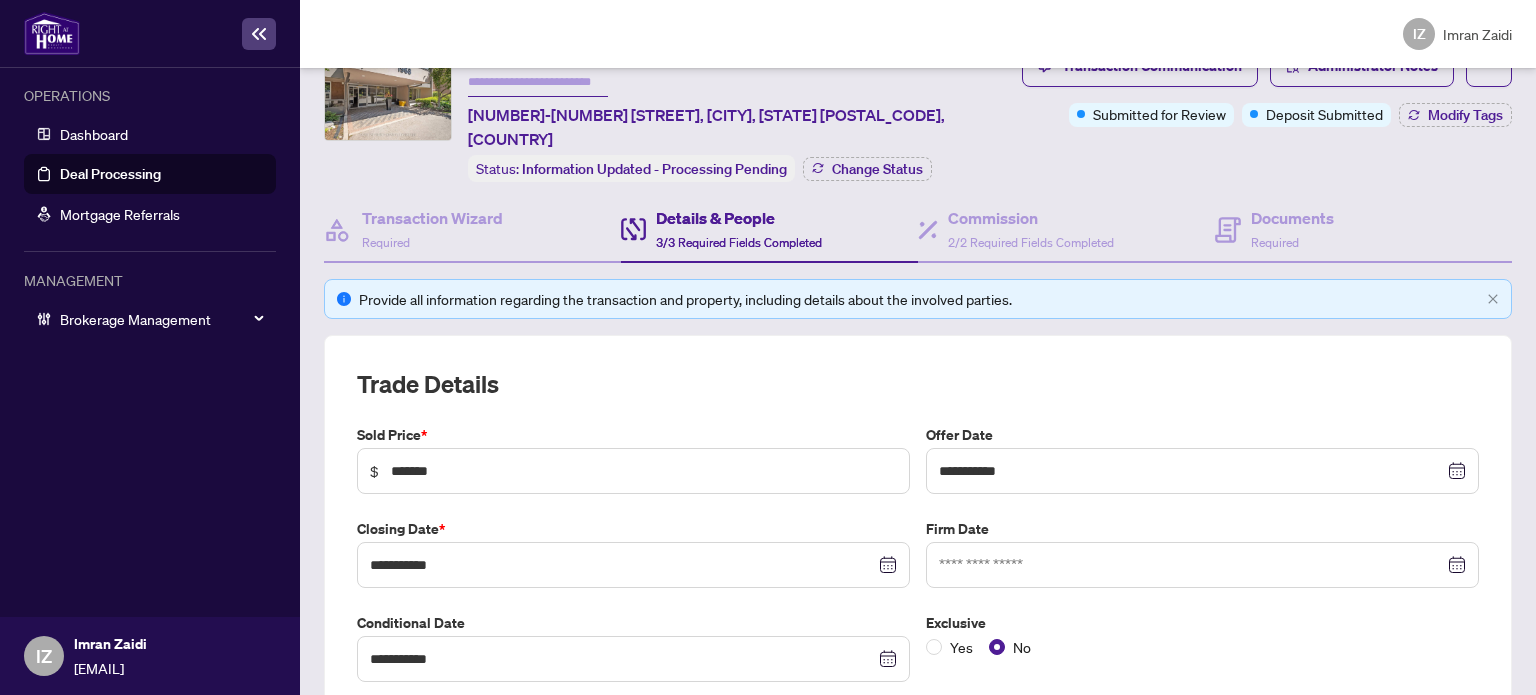 scroll, scrollTop: 0, scrollLeft: 0, axis: both 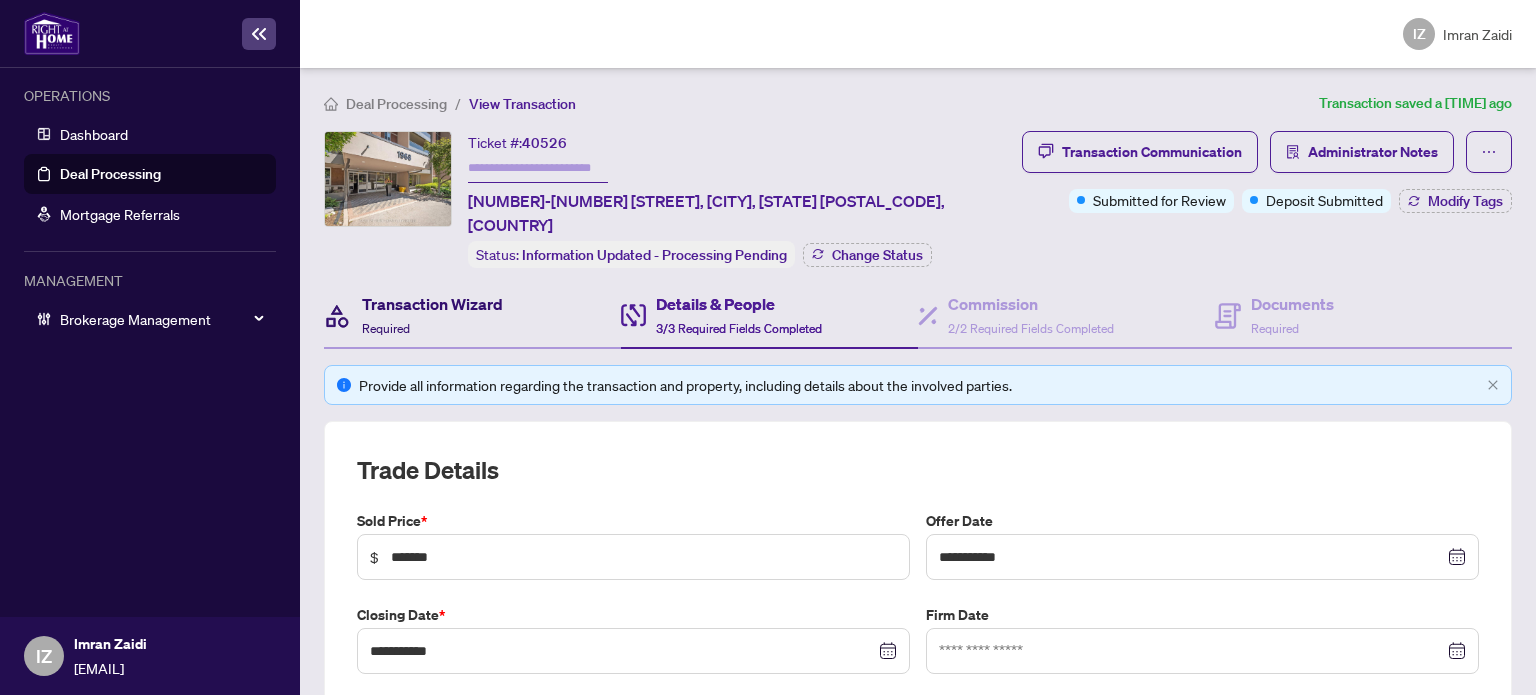 click on "Transaction Wizard Required" at bounding box center (432, 315) 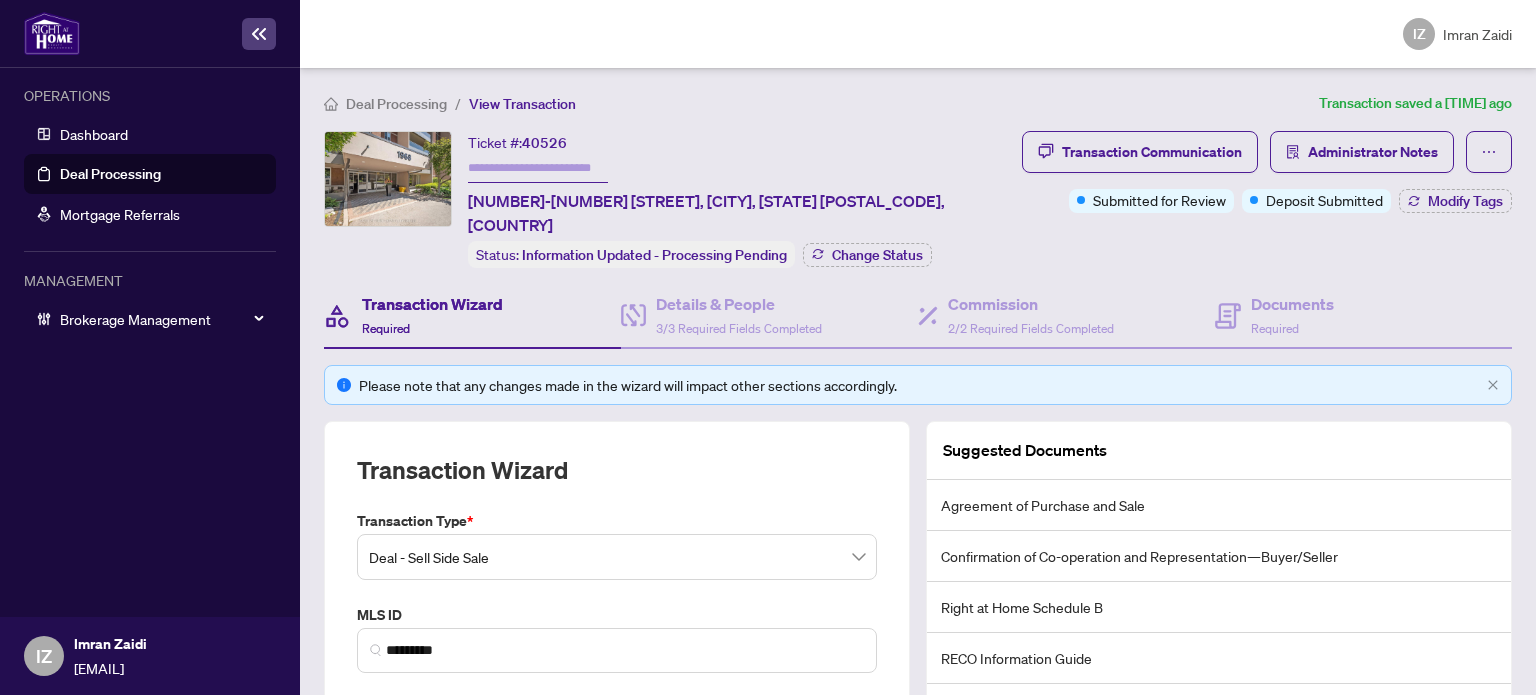 click on "**********" at bounding box center [918, 611] 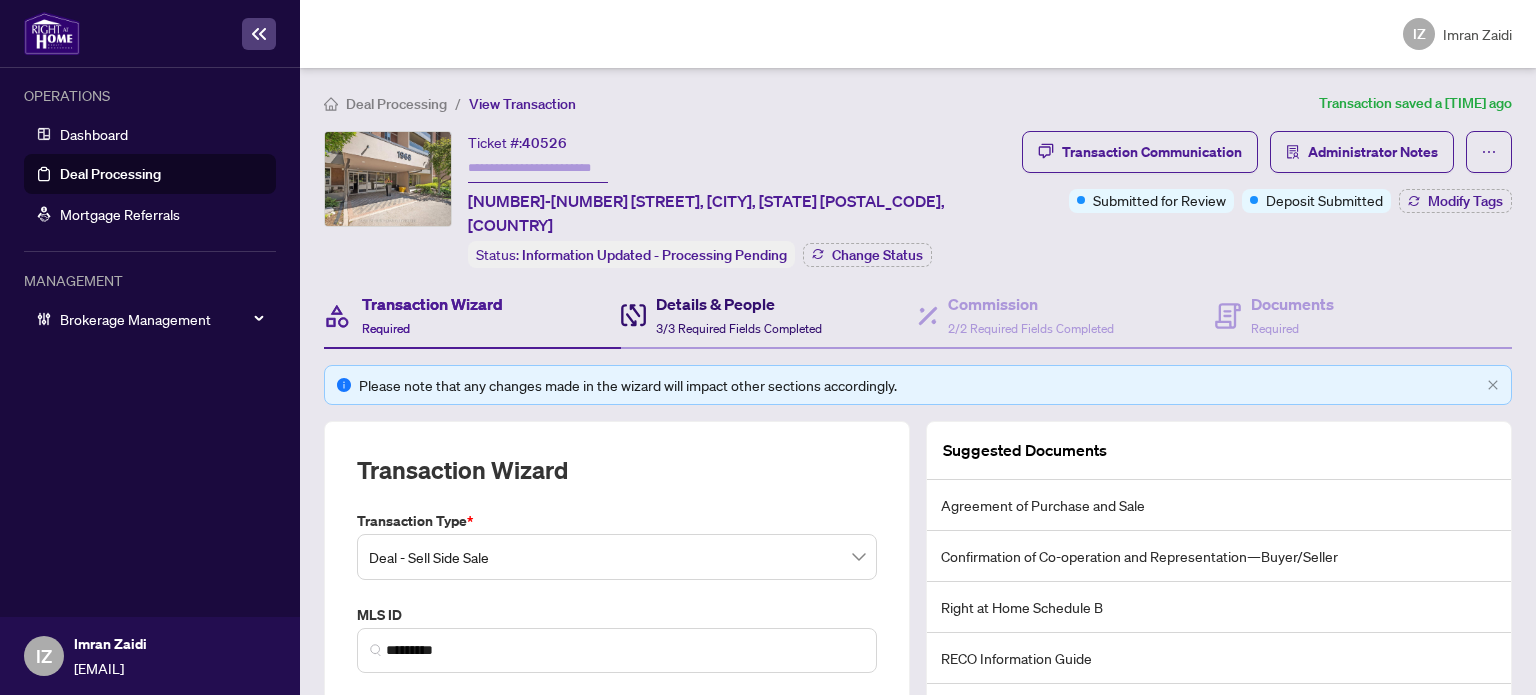click on "Details & People" at bounding box center (739, 304) 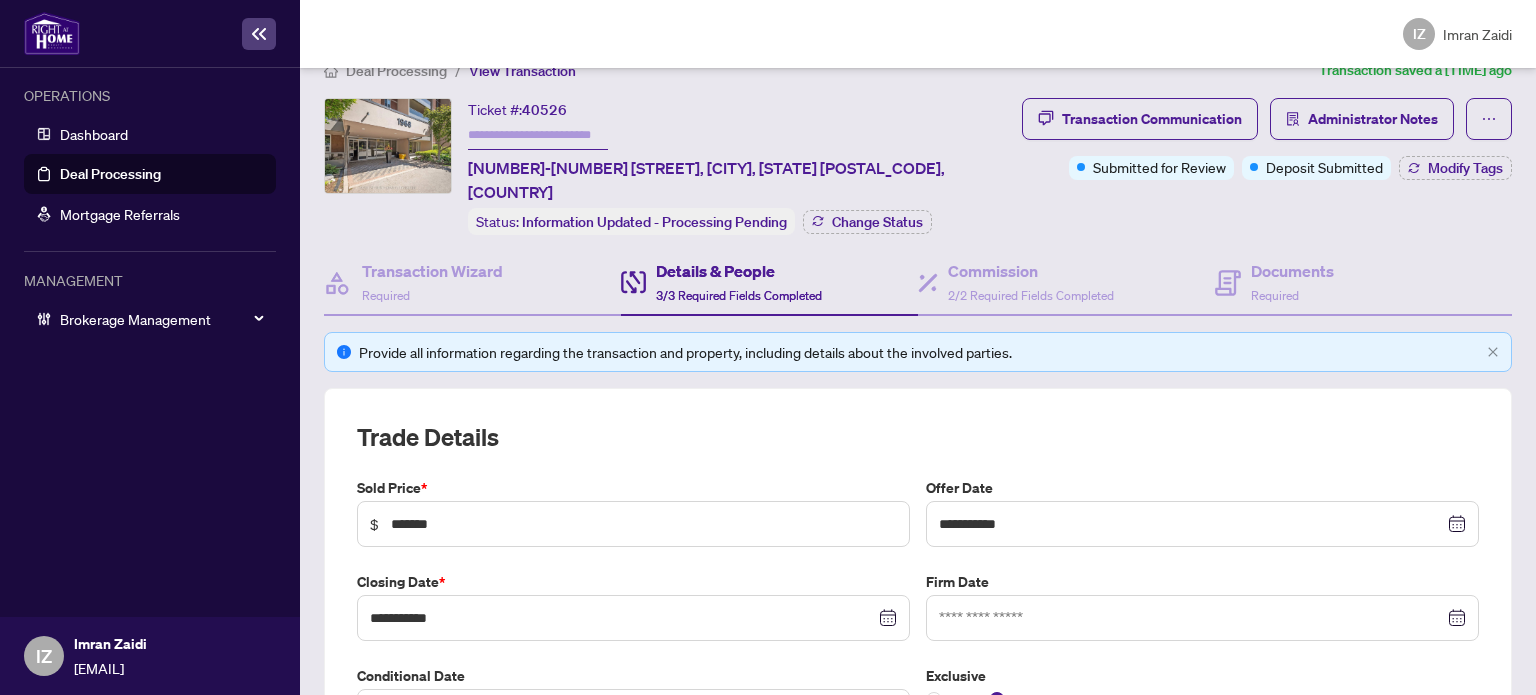 scroll, scrollTop: 0, scrollLeft: 0, axis: both 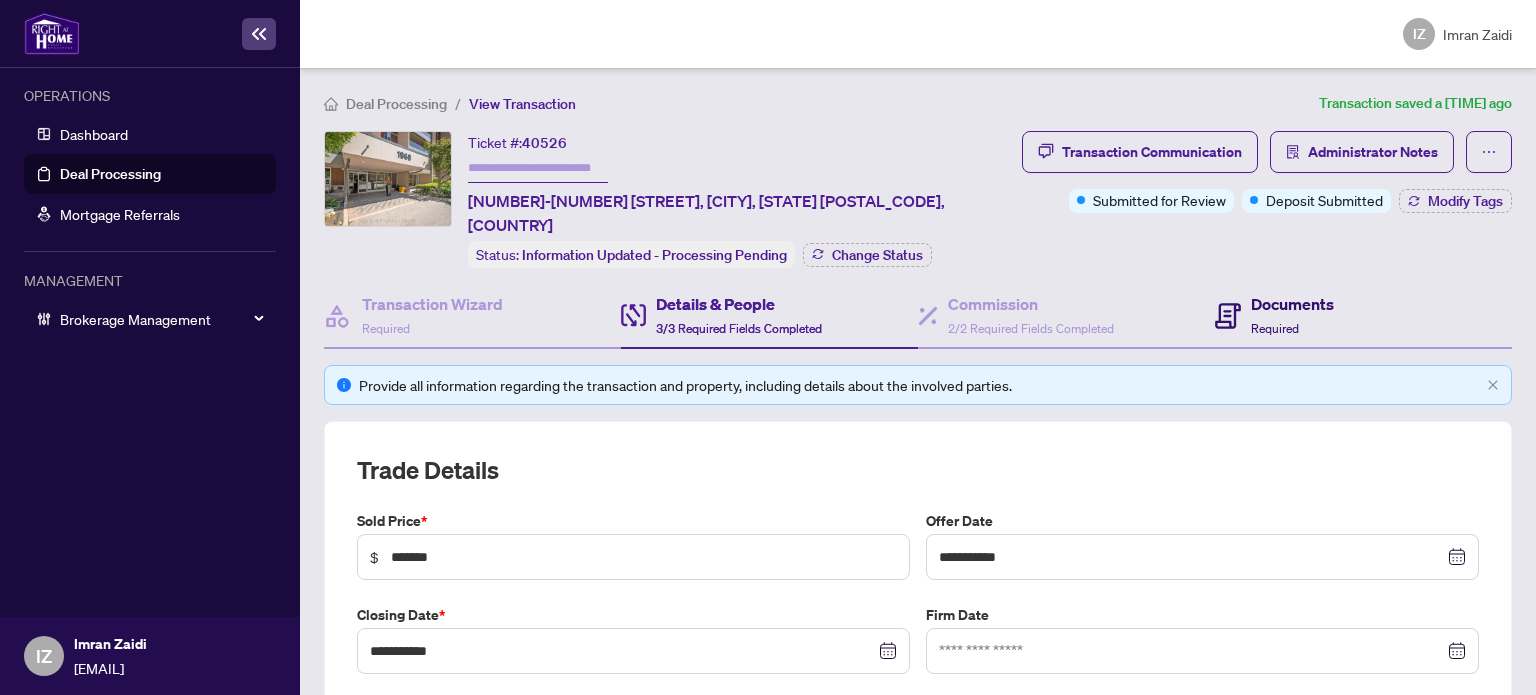 click on "Documents" at bounding box center [1292, 304] 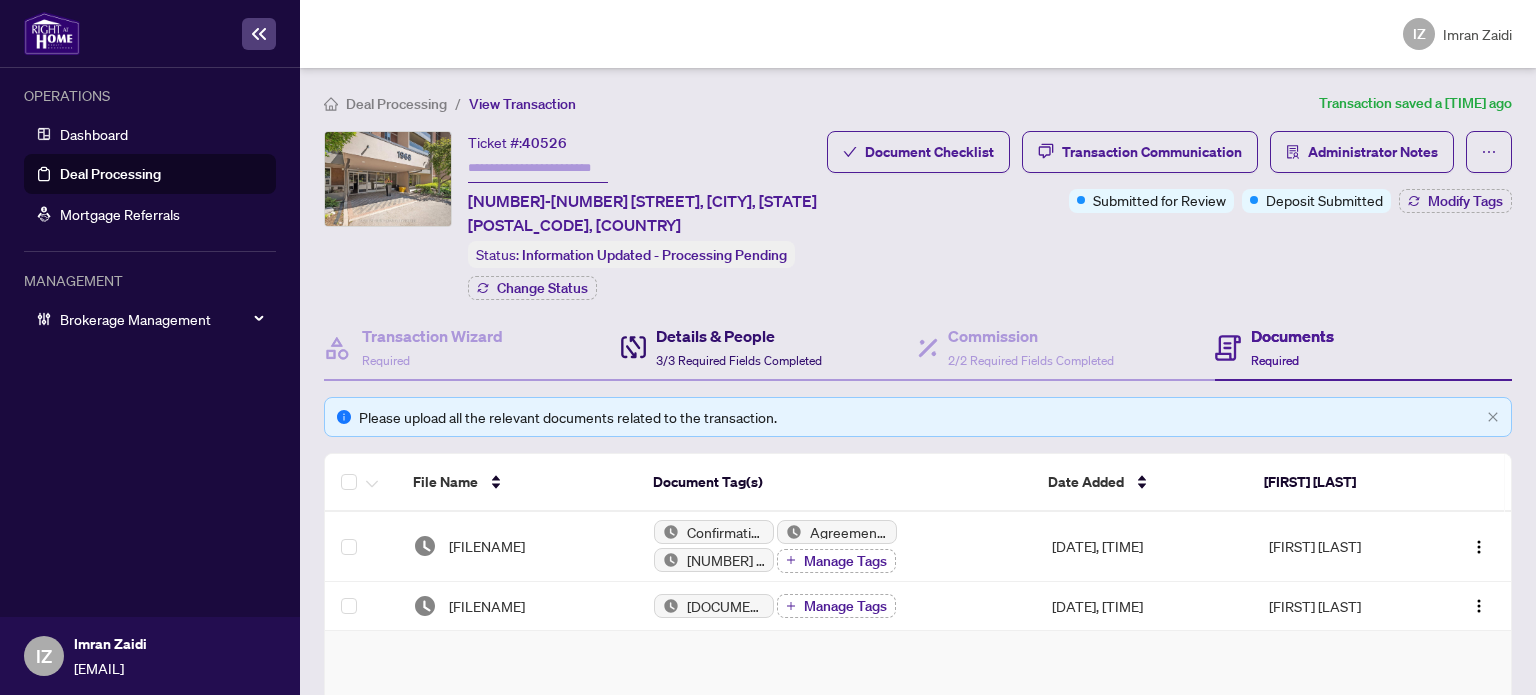 click on "Details & People" at bounding box center [739, 336] 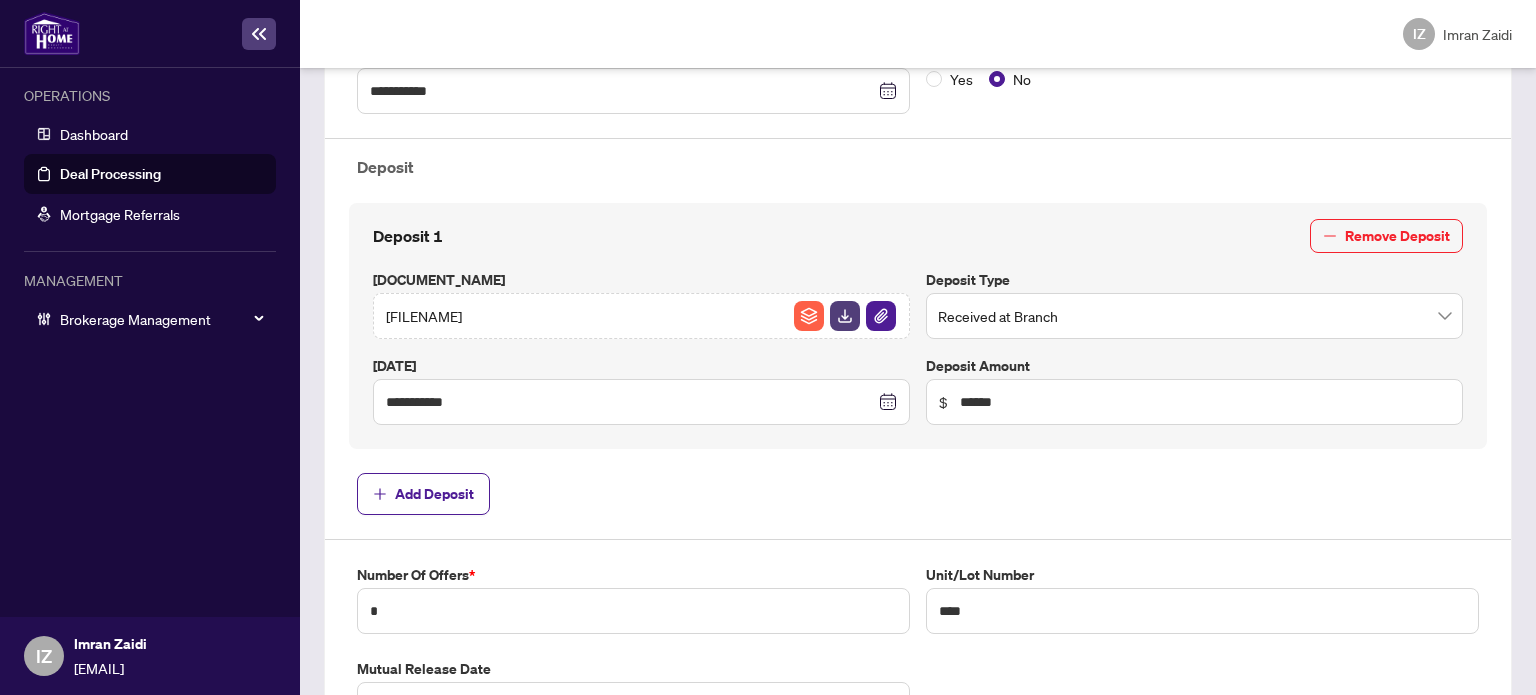scroll, scrollTop: 700, scrollLeft: 0, axis: vertical 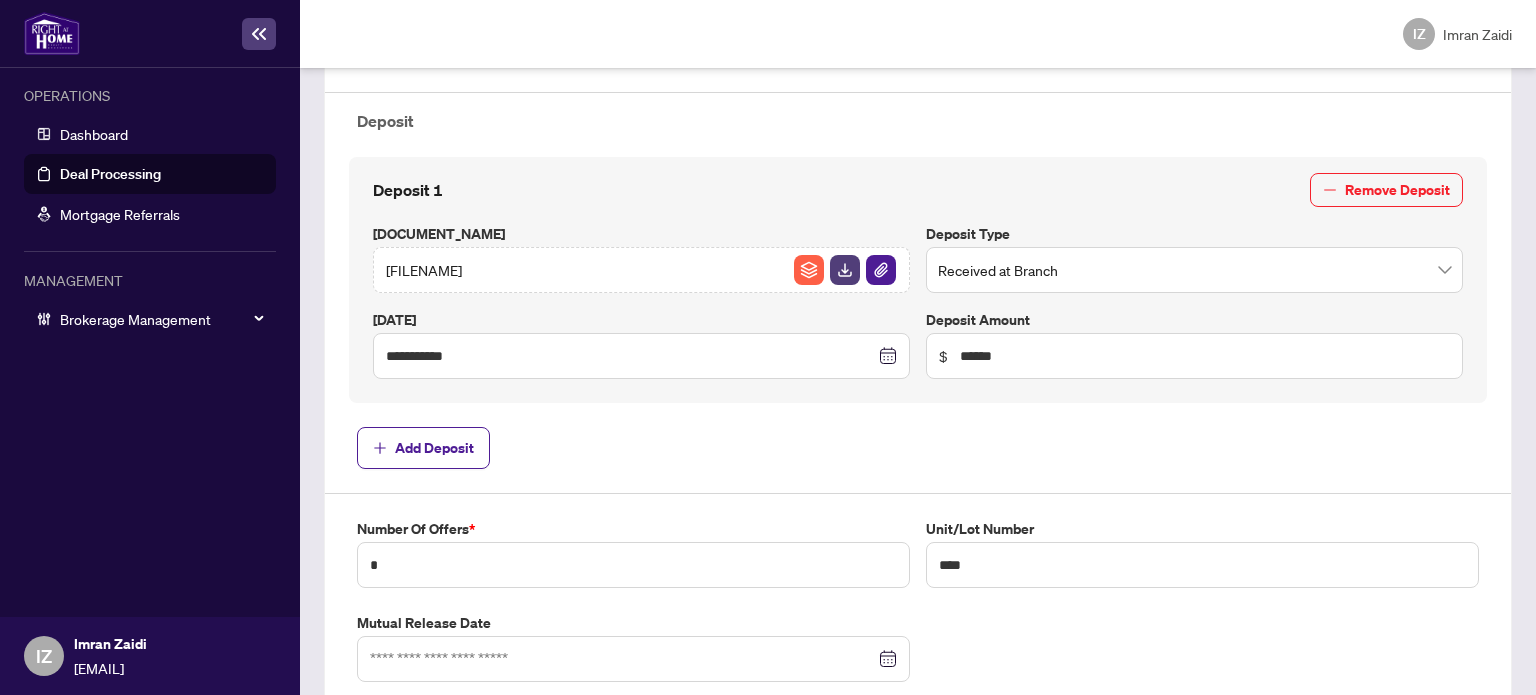 click on "**********" at bounding box center (918, 276) 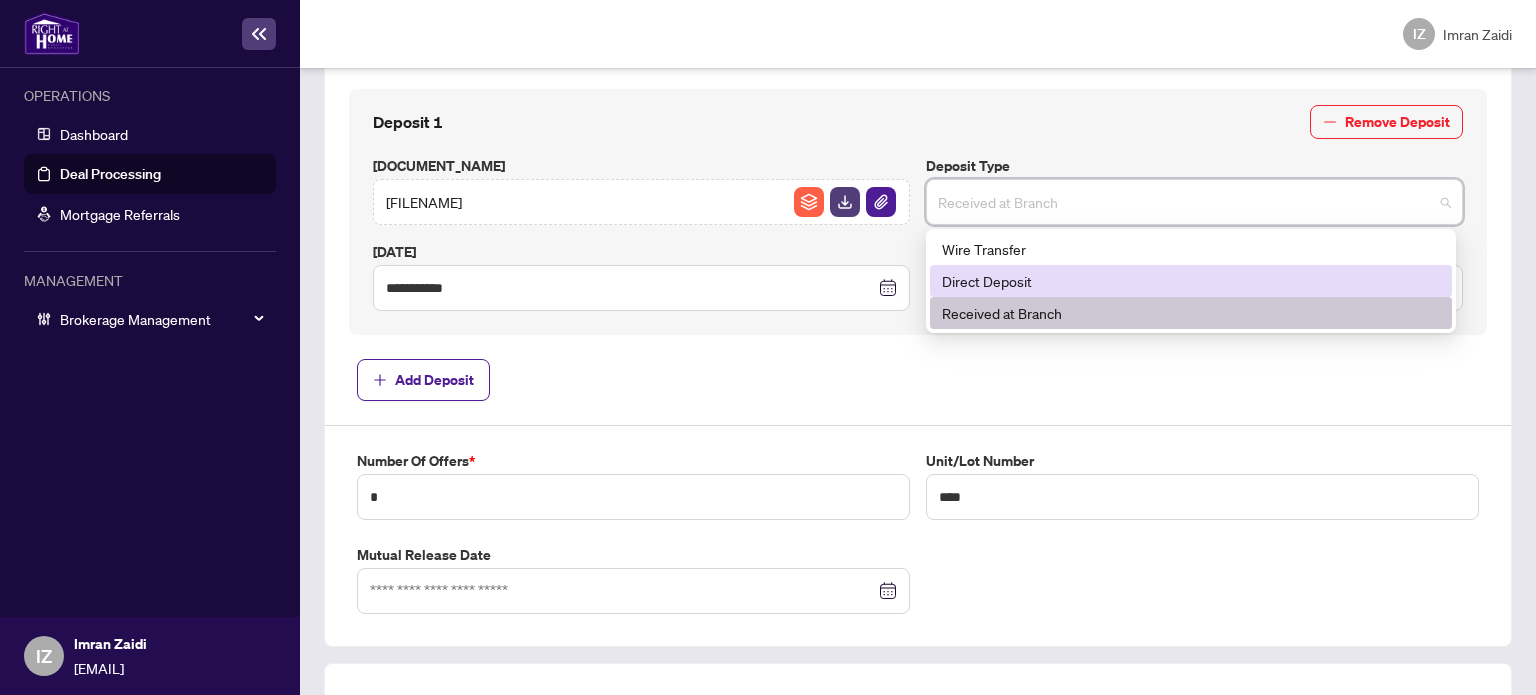 scroll, scrollTop: 800, scrollLeft: 0, axis: vertical 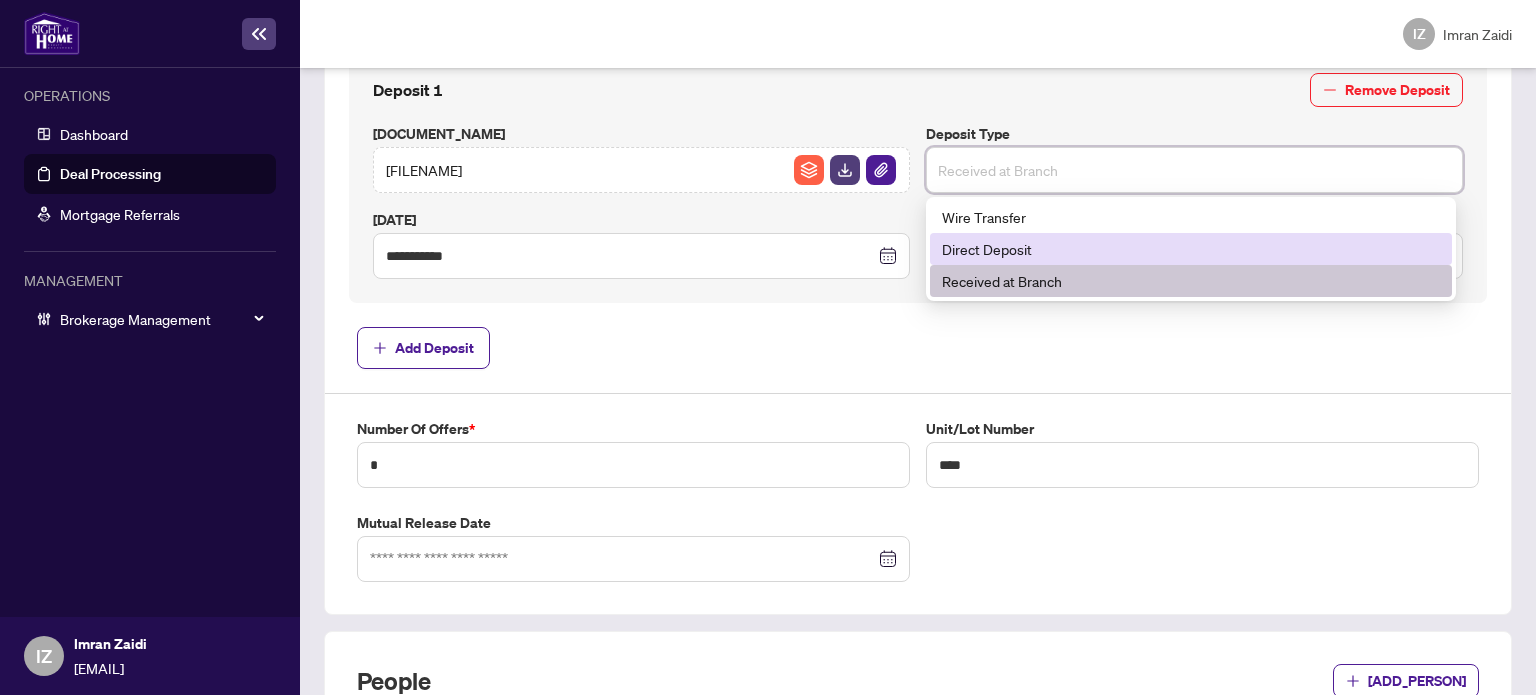 click on "Direct Deposit" at bounding box center [1191, 249] 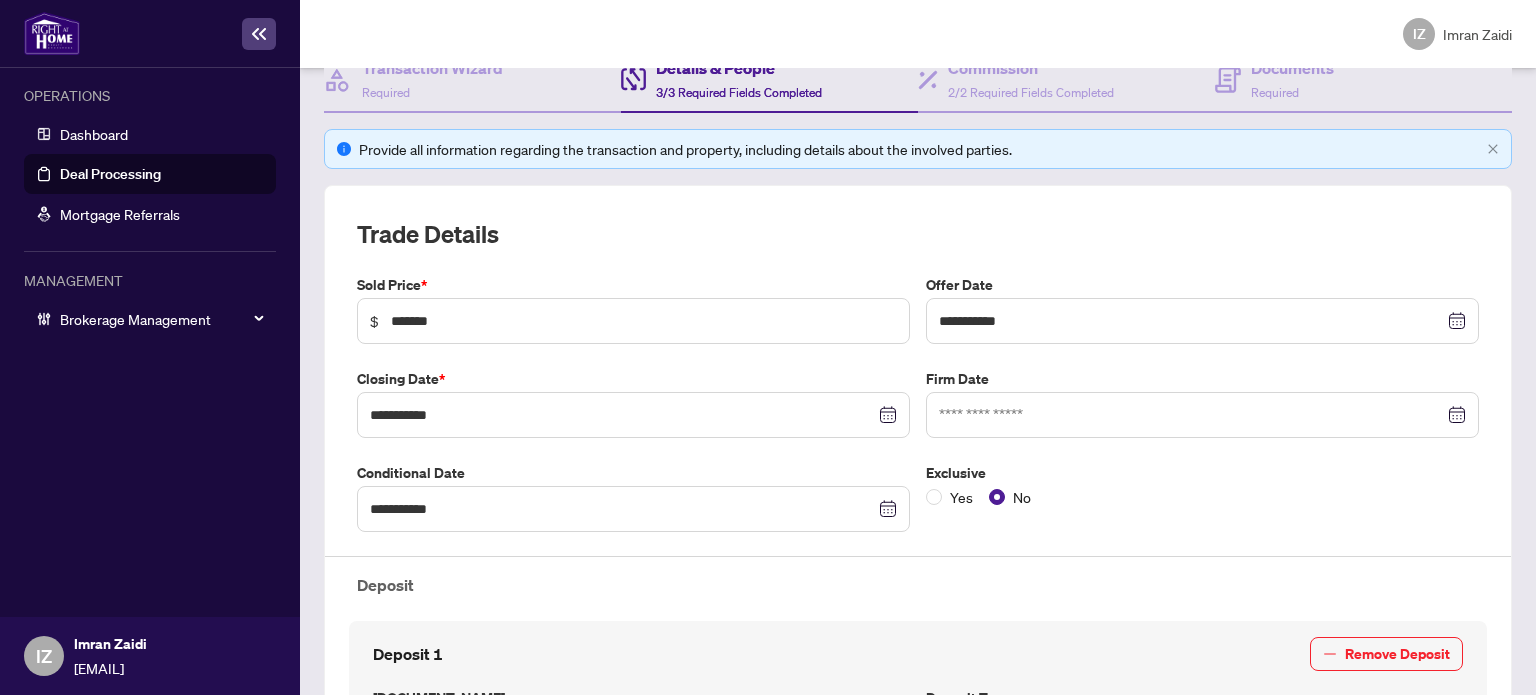 scroll, scrollTop: 0, scrollLeft: 0, axis: both 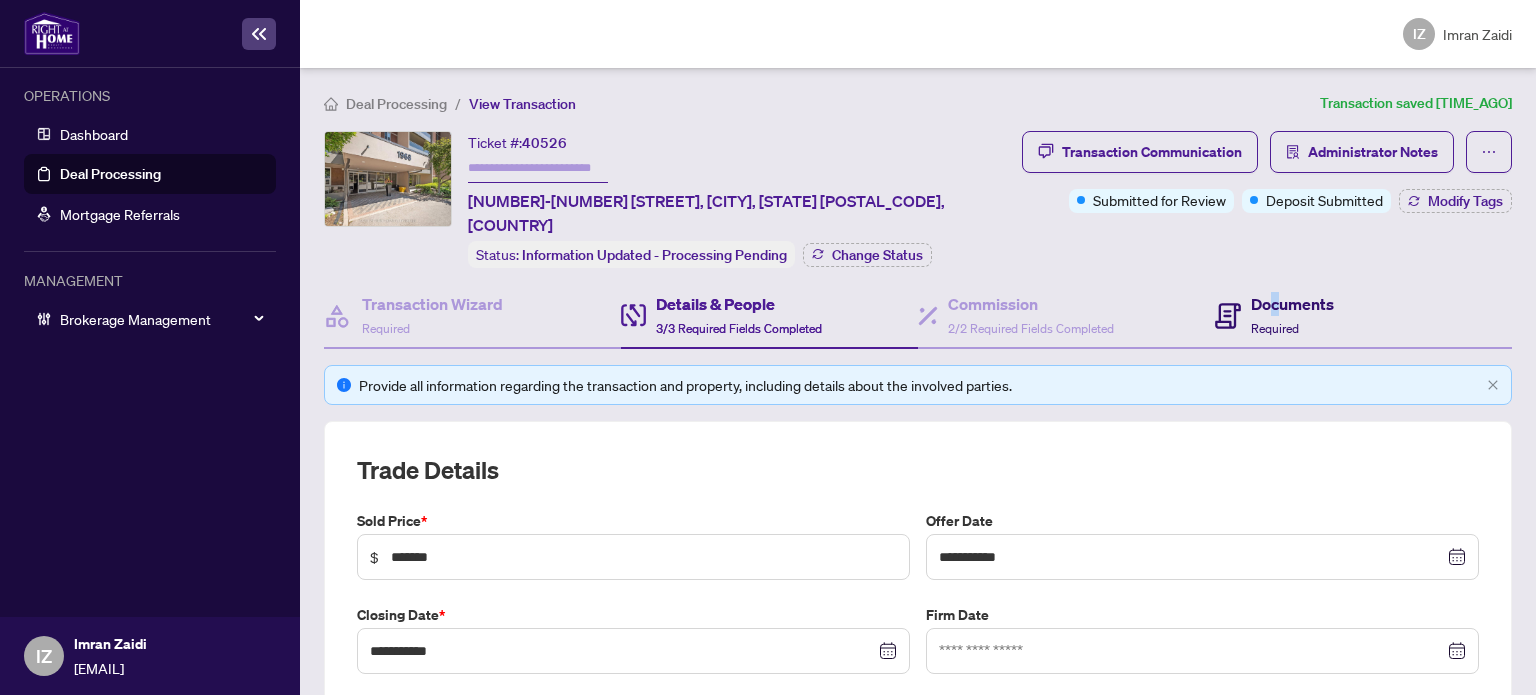 click on "Documents" at bounding box center (1292, 304) 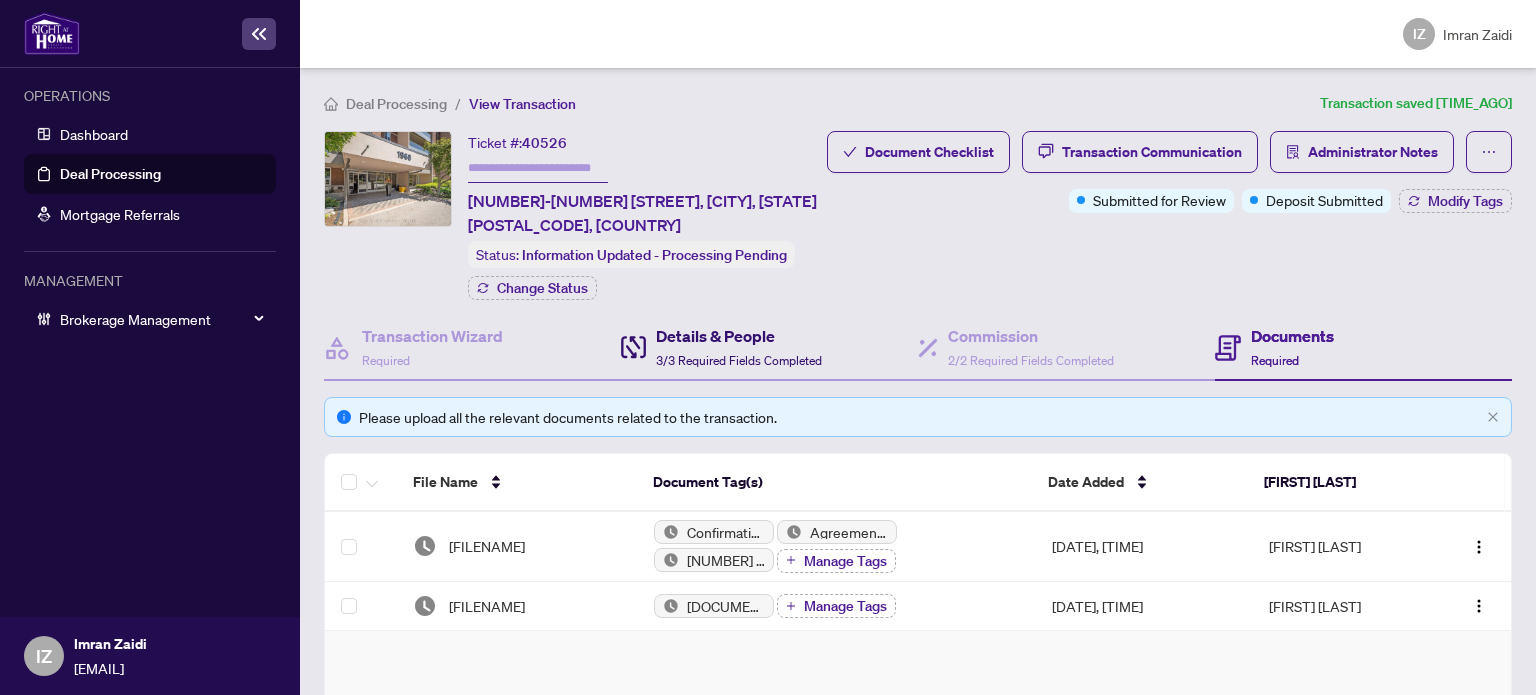 click on "Details & People" at bounding box center [739, 336] 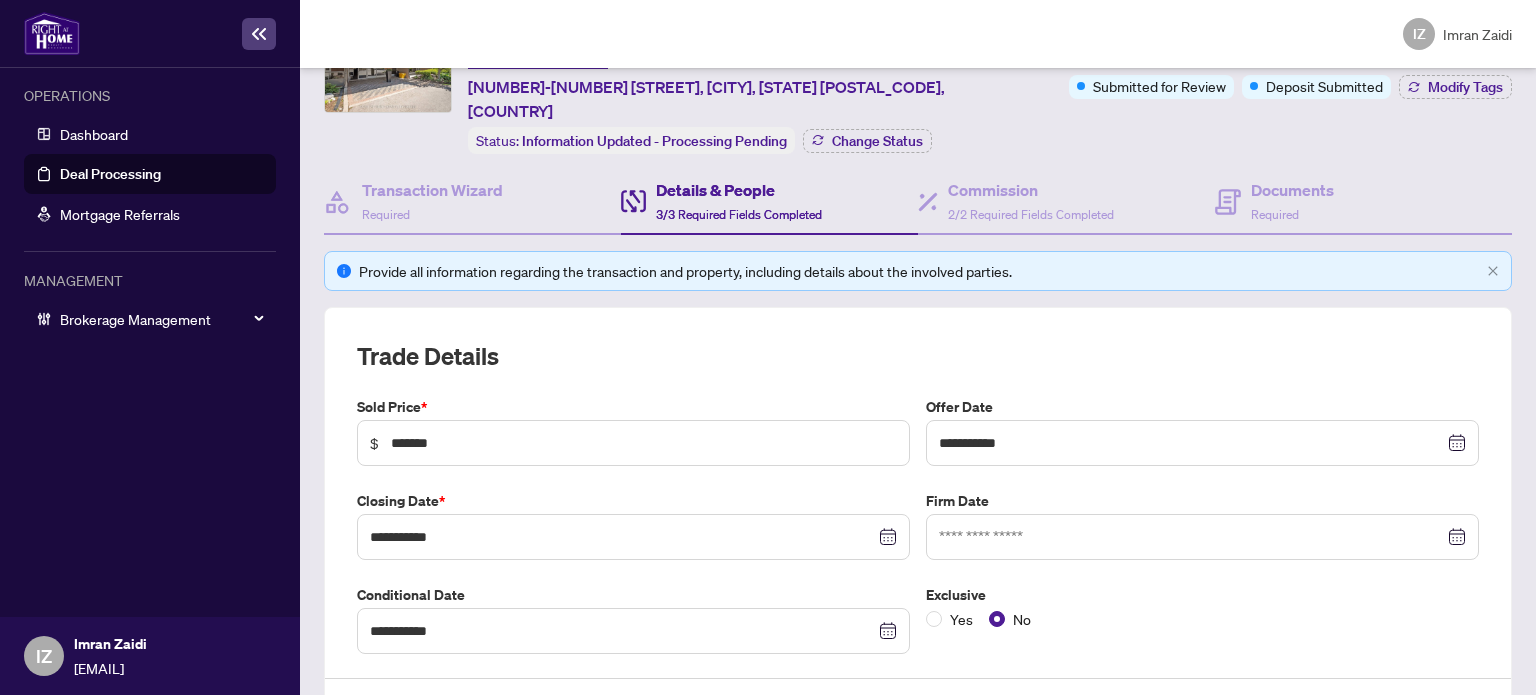scroll, scrollTop: 0, scrollLeft: 0, axis: both 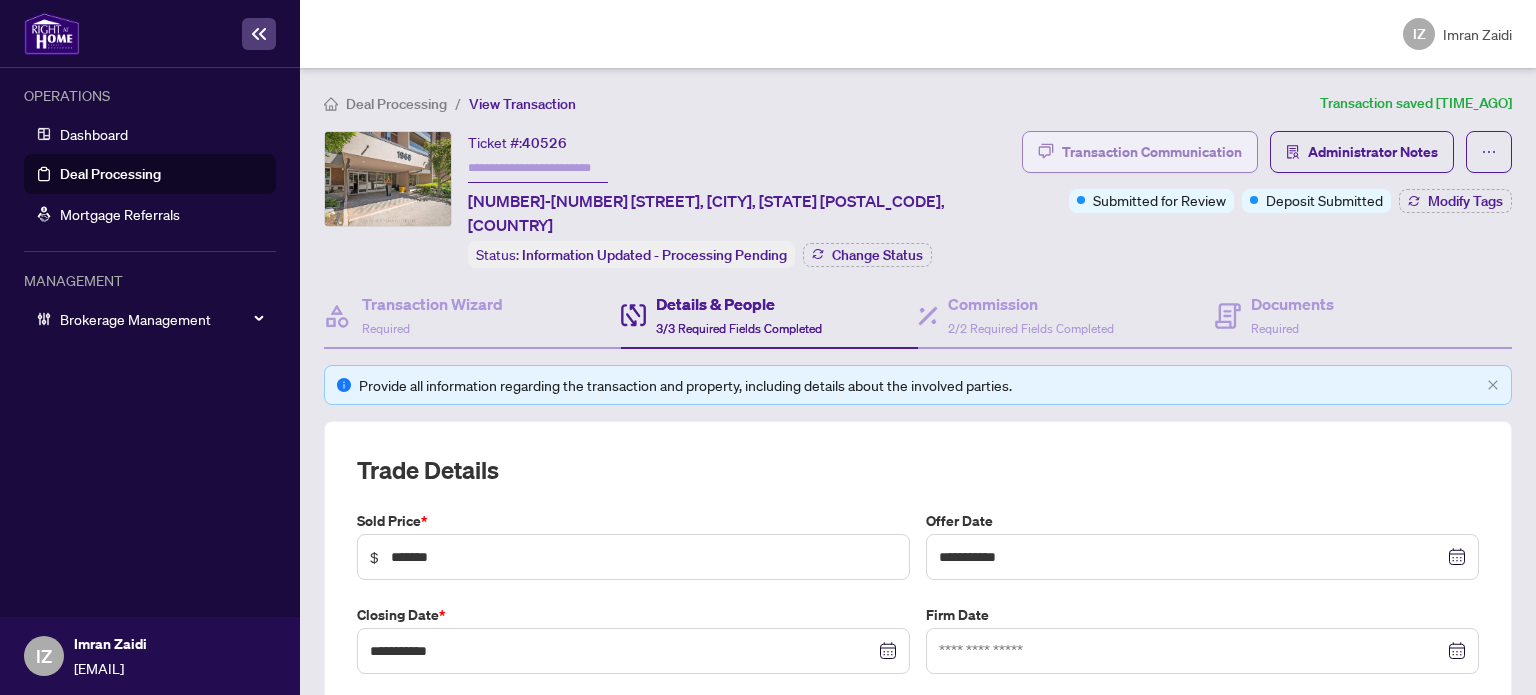 click on "Transaction Communication" at bounding box center [1140, 152] 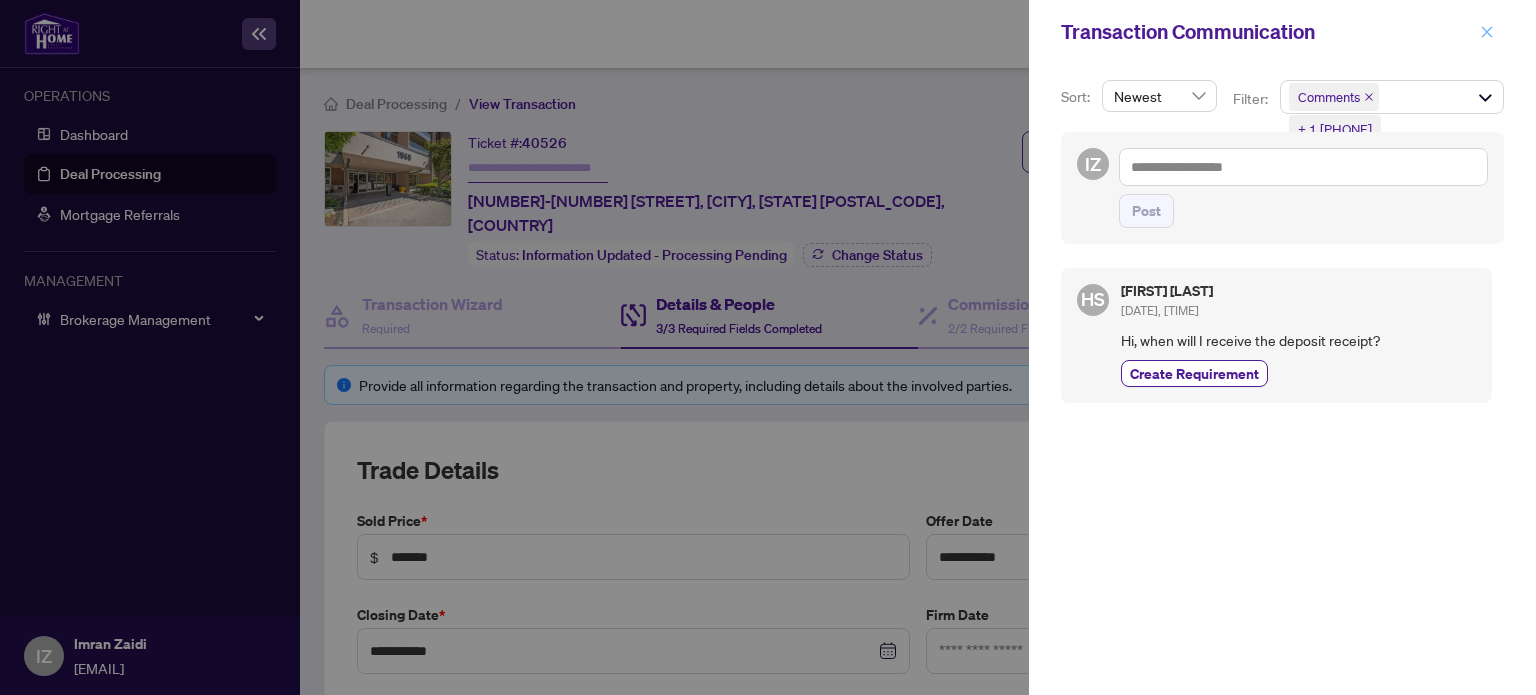 click at bounding box center [1487, 32] 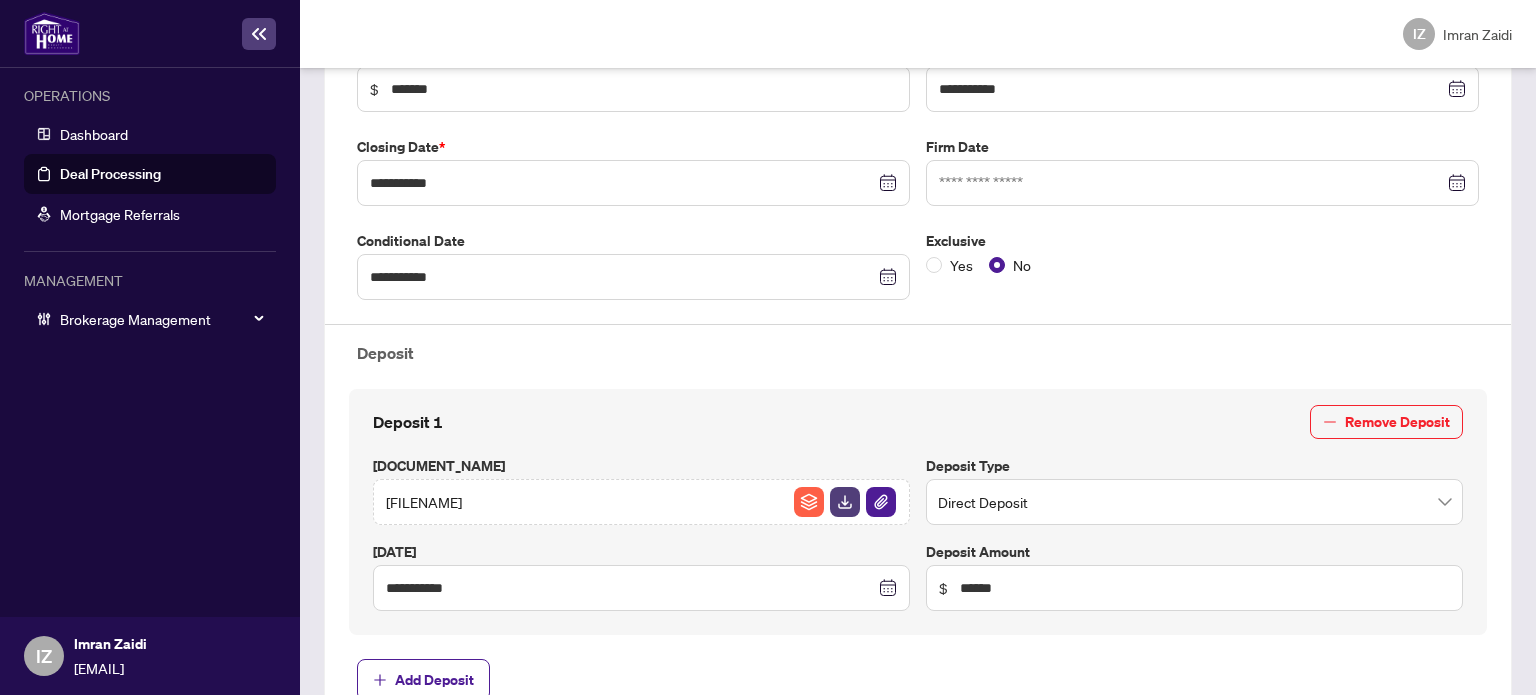 scroll, scrollTop: 600, scrollLeft: 0, axis: vertical 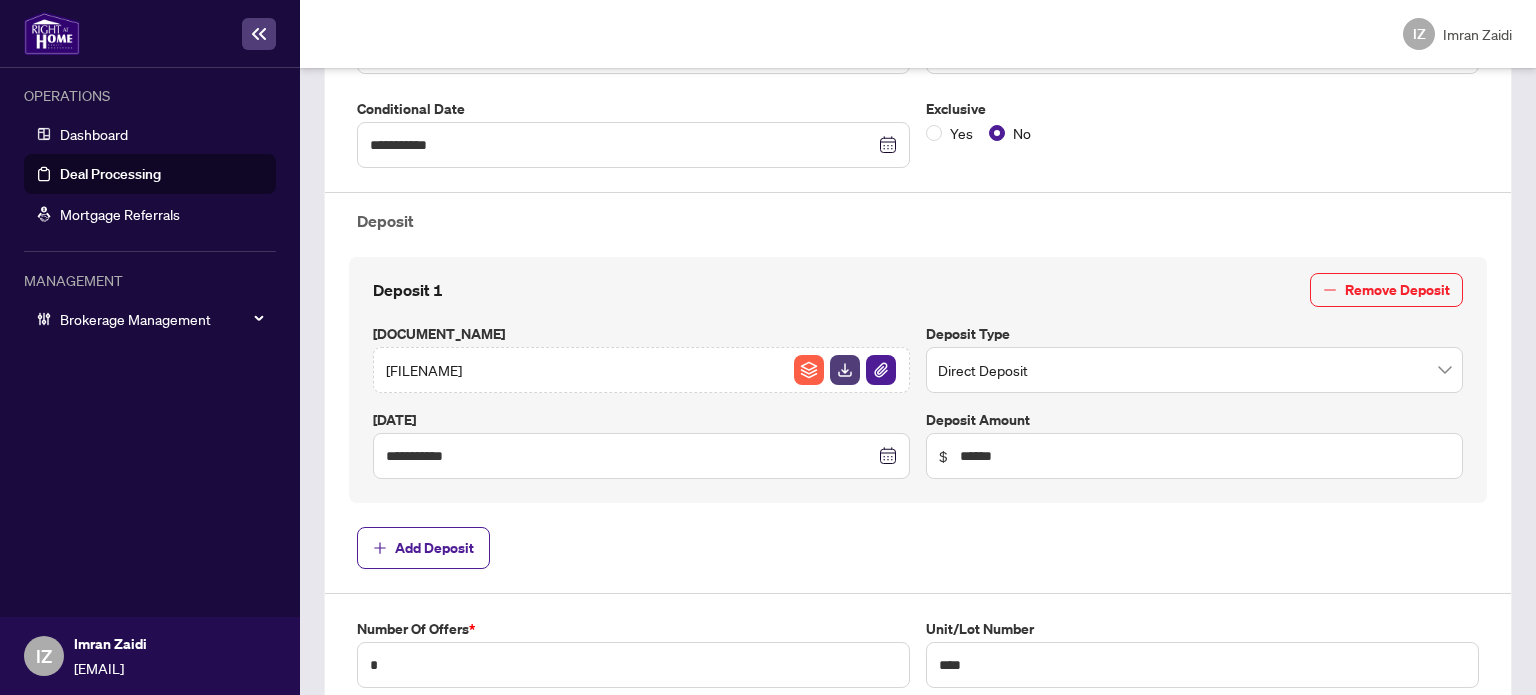 type 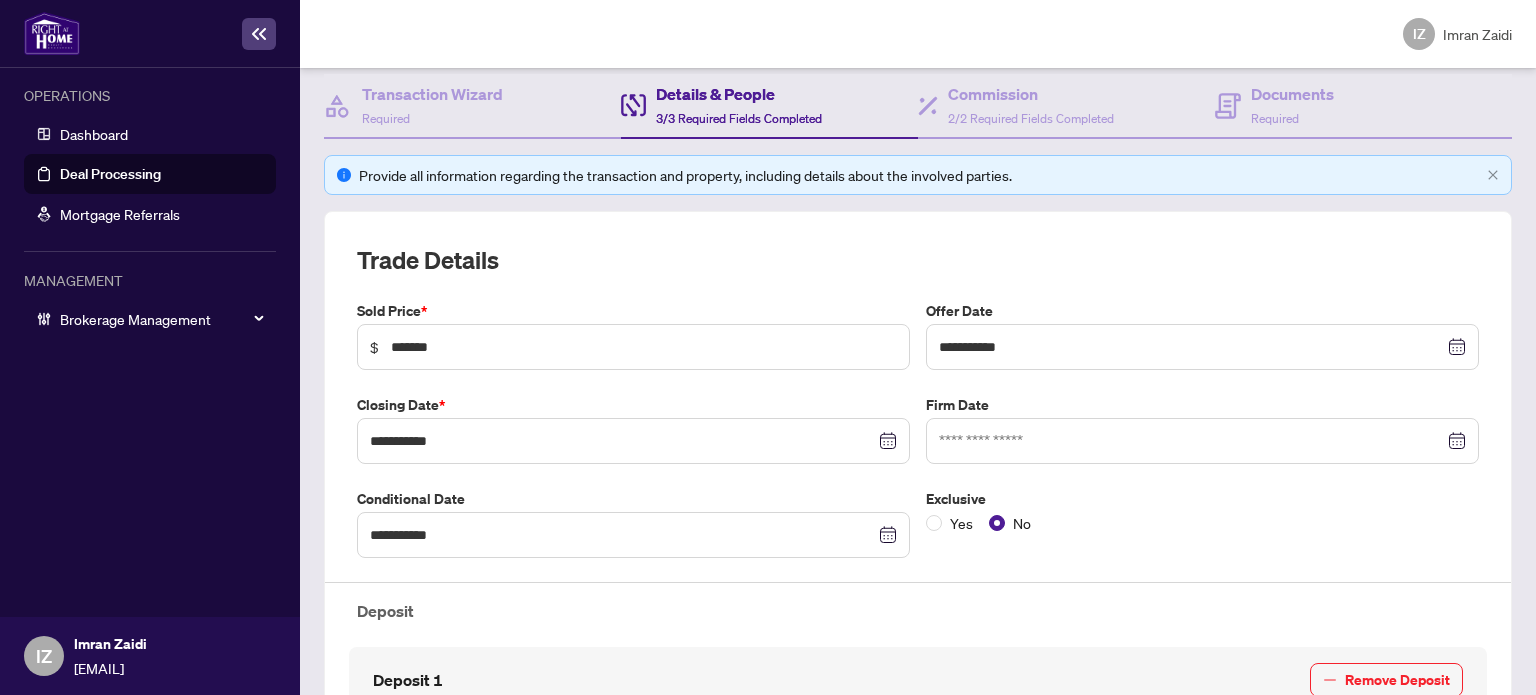 scroll, scrollTop: 0, scrollLeft: 0, axis: both 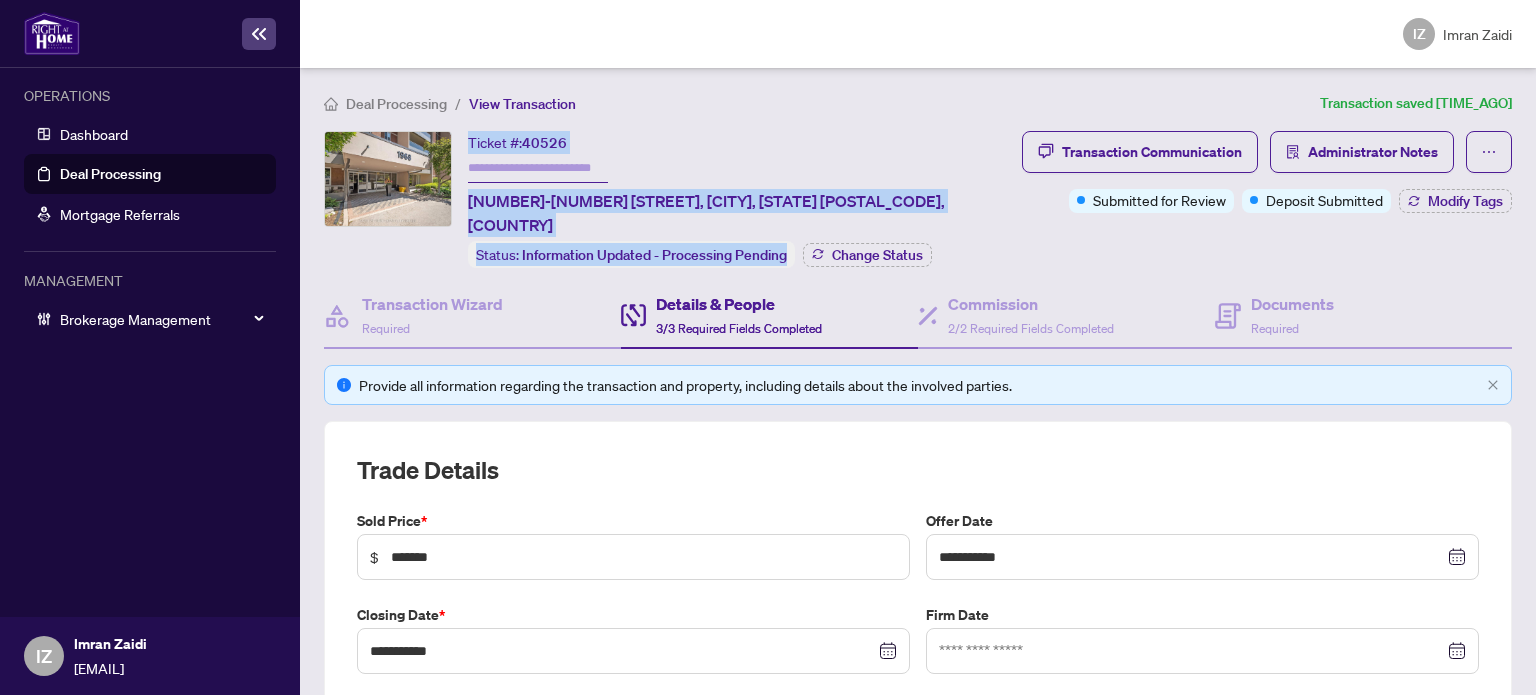 drag, startPoint x: 949, startPoint y: 195, endPoint x: 623, endPoint y: 179, distance: 326.3924 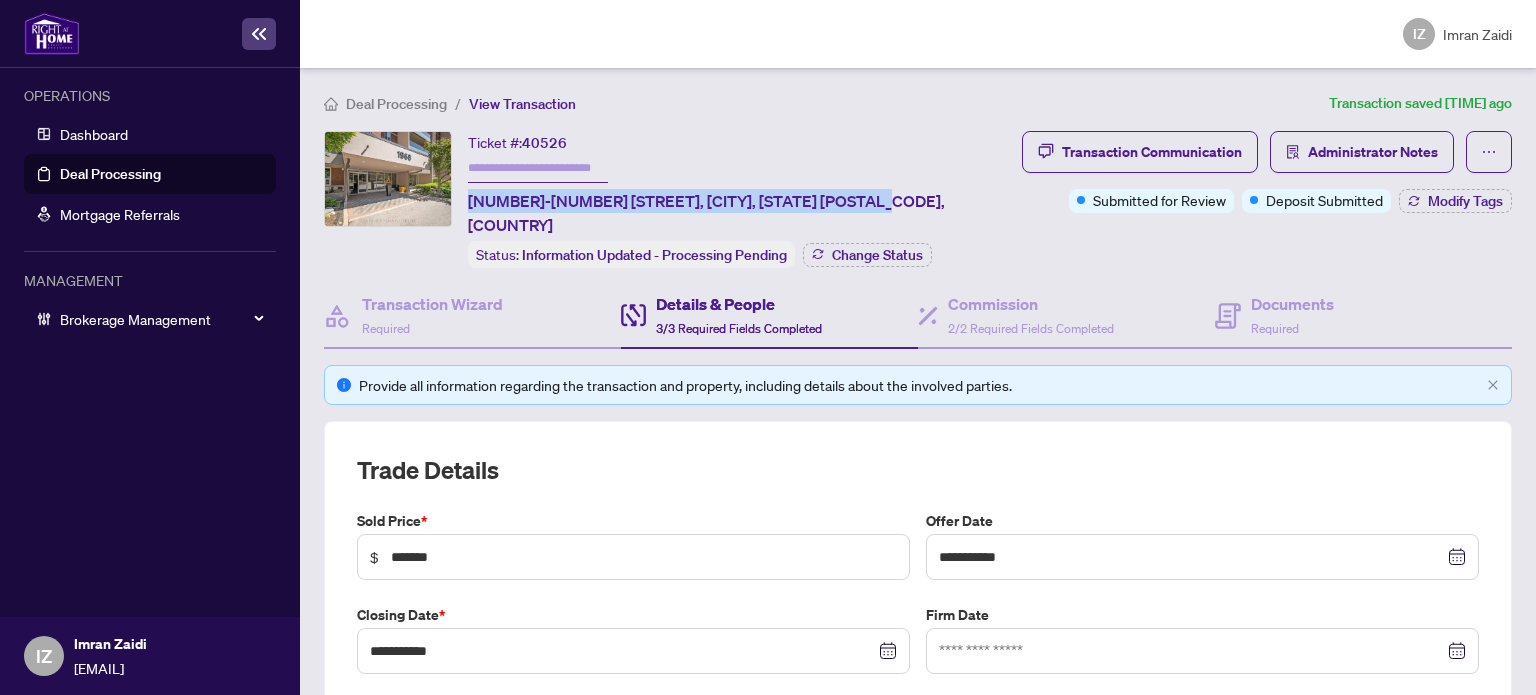 drag, startPoint x: 871, startPoint y: 195, endPoint x: 465, endPoint y: 192, distance: 406.01108 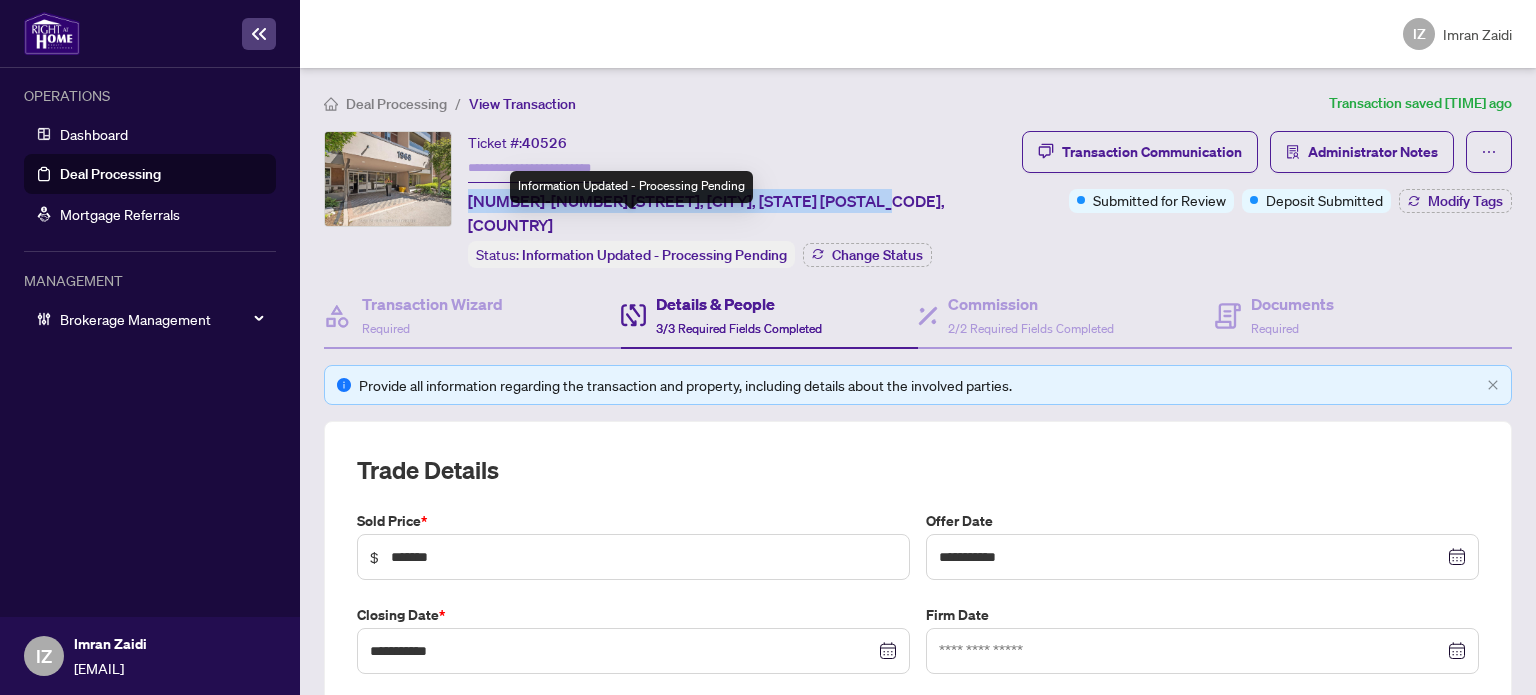 copy on "[NUMBER]-[NUMBER] [STREET], [CITY], [STATE] [POSTAL_CODE], [COUNTRY]" 